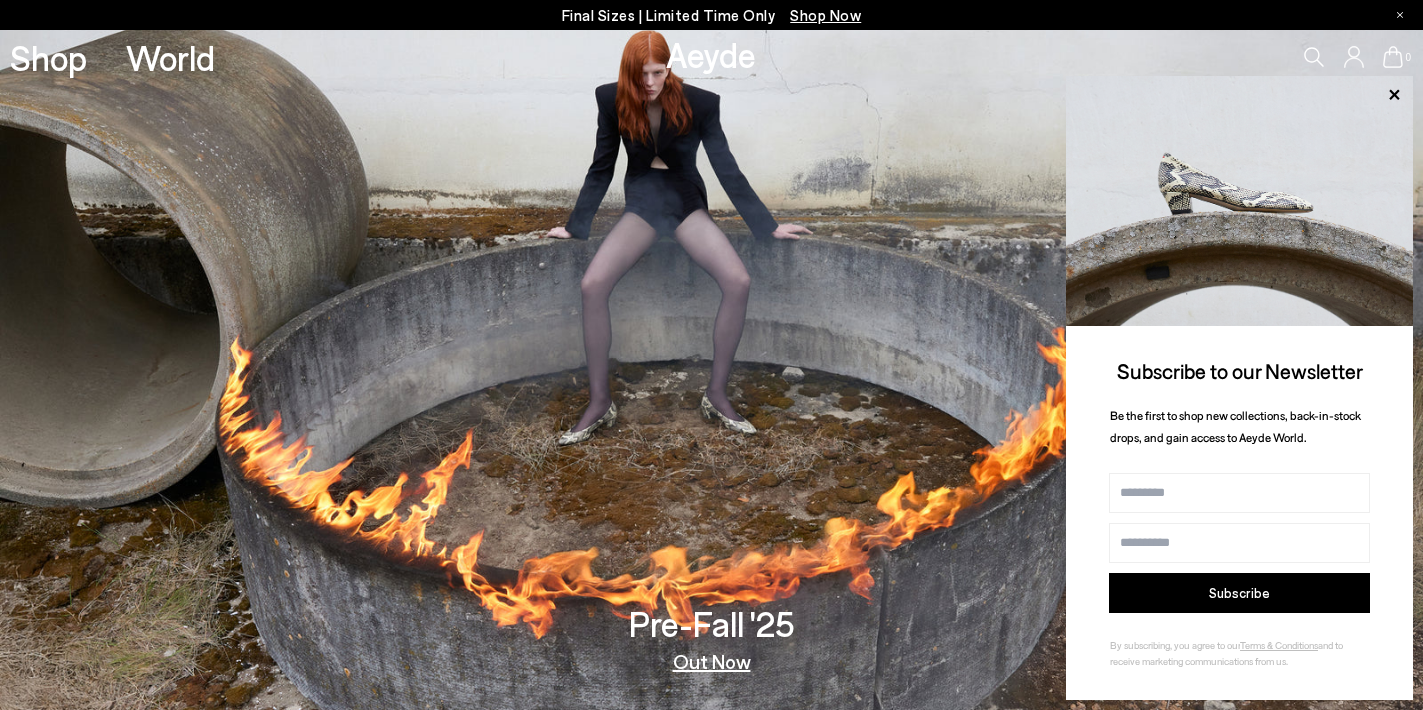 scroll, scrollTop: 0, scrollLeft: 0, axis: both 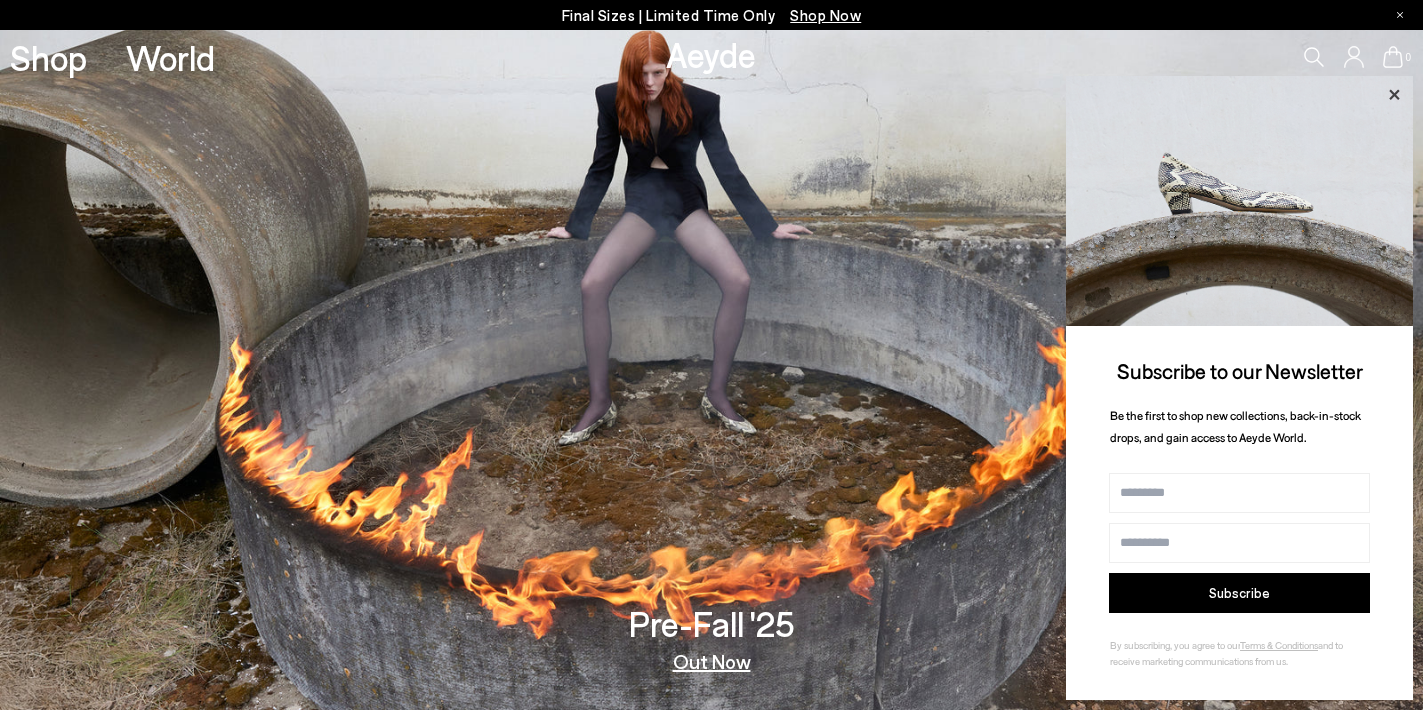 click 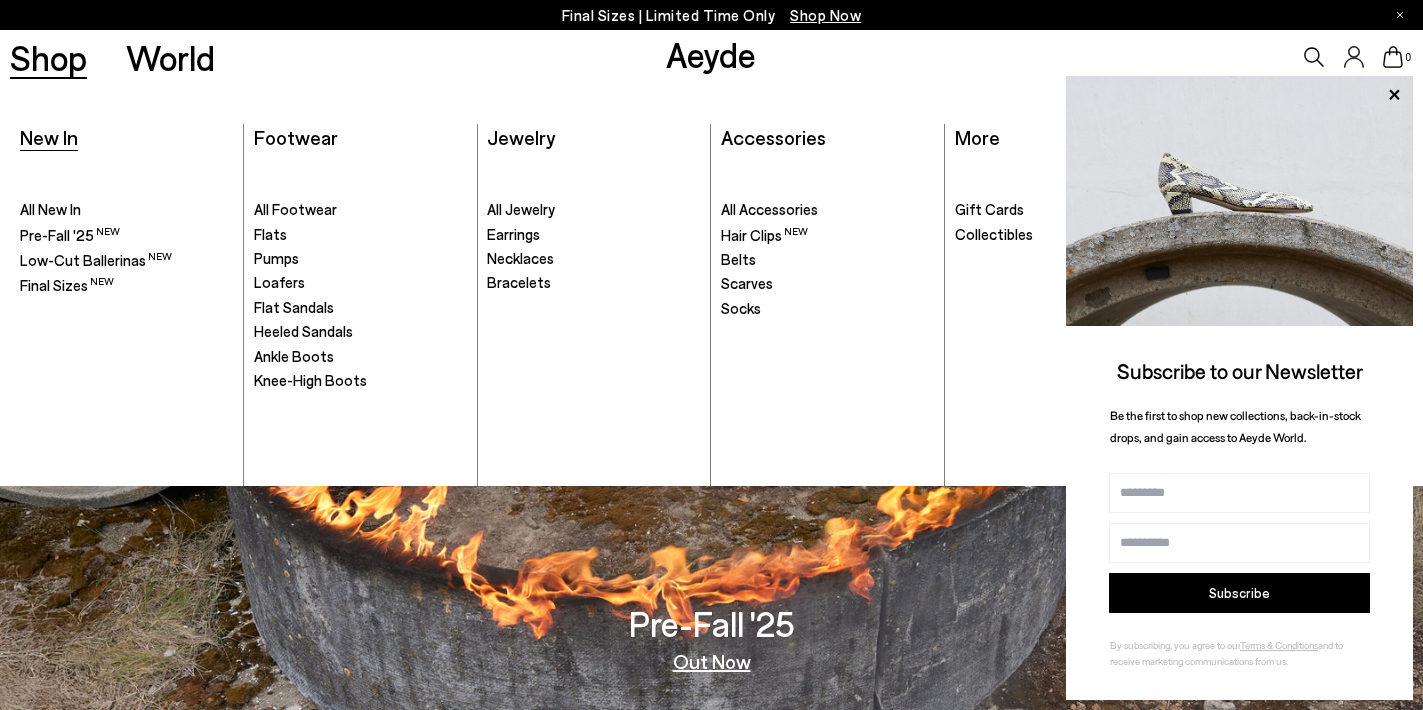 click on "New In" at bounding box center [49, 137] 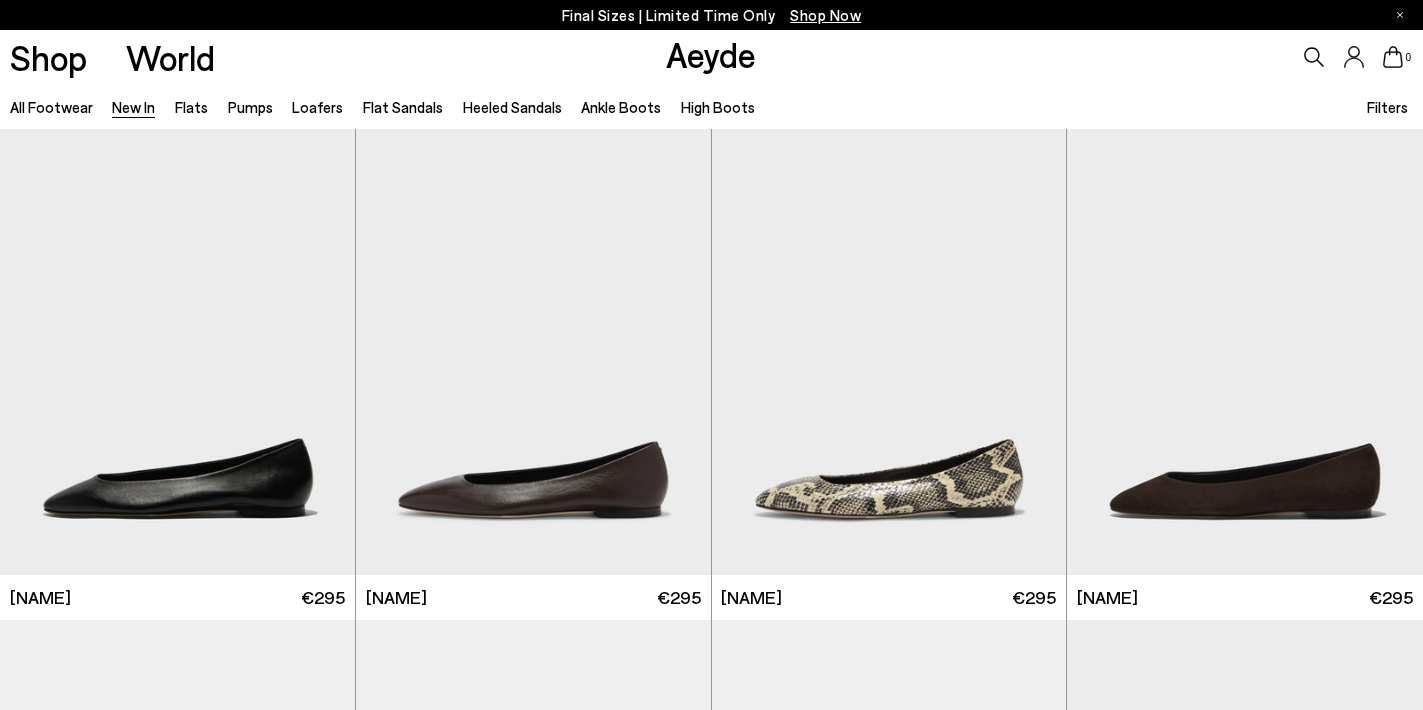 scroll, scrollTop: 0, scrollLeft: 0, axis: both 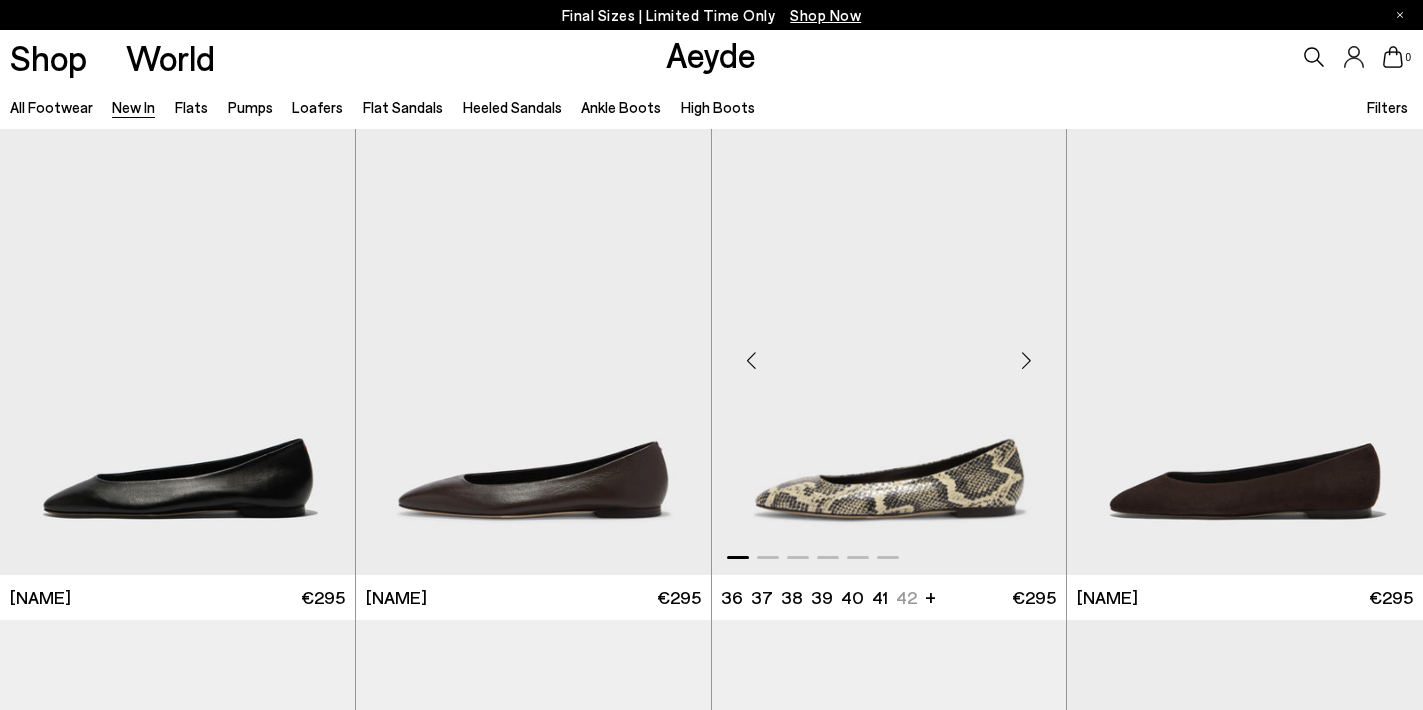 click at bounding box center [1026, 360] 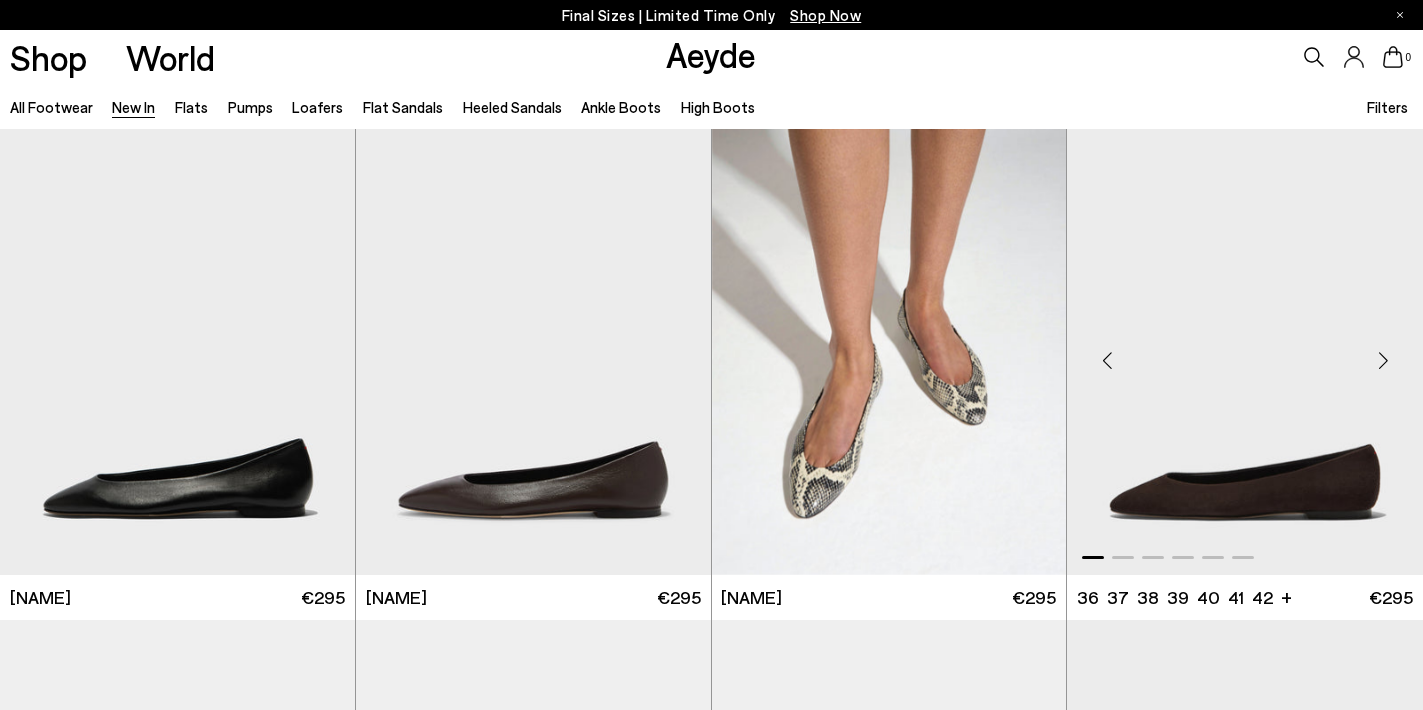 click at bounding box center [1383, 360] 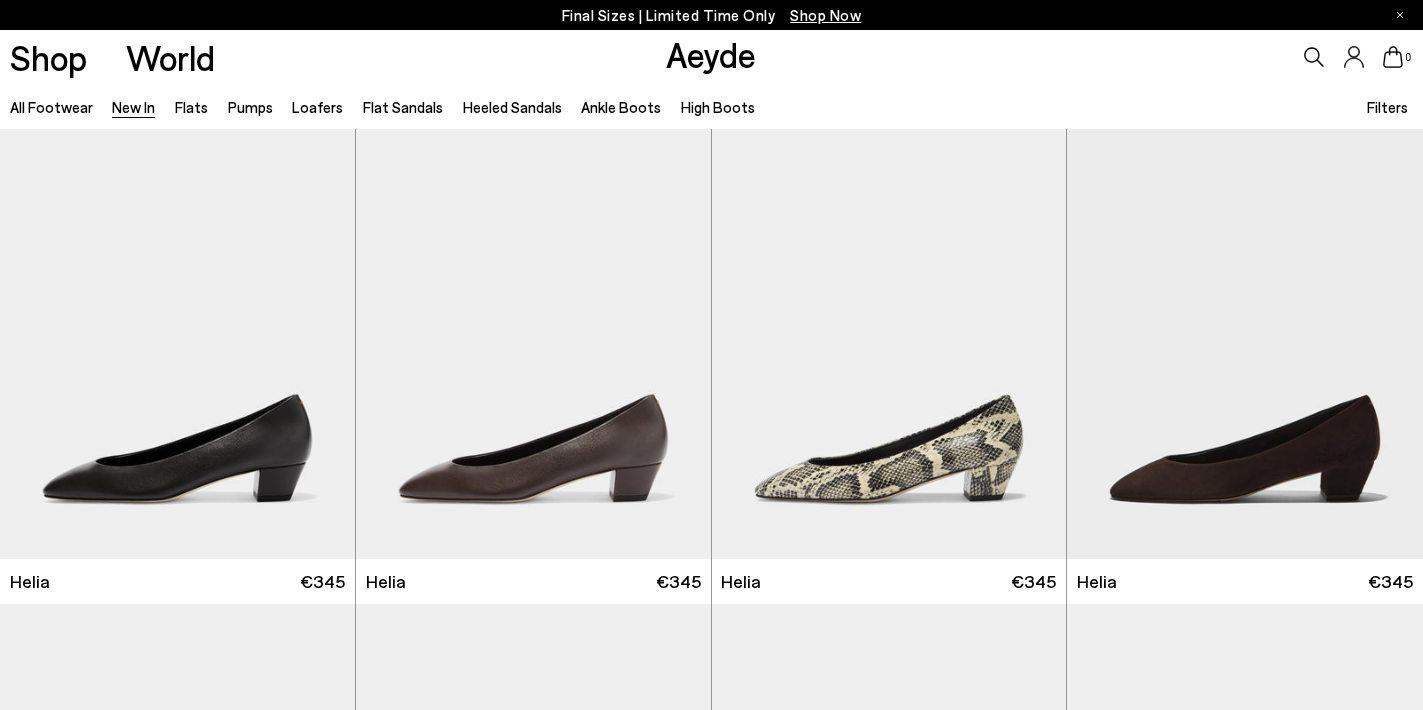 scroll, scrollTop: 539, scrollLeft: 0, axis: vertical 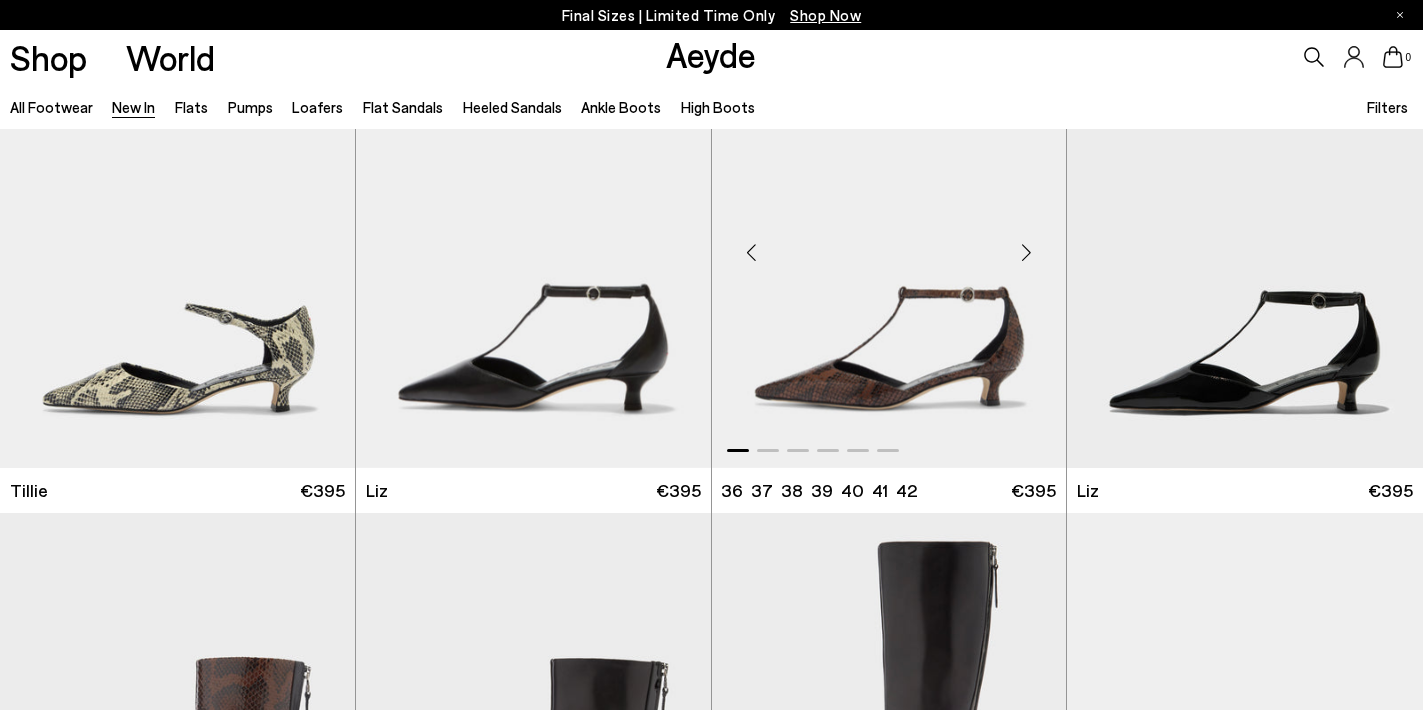 click at bounding box center [1026, 253] 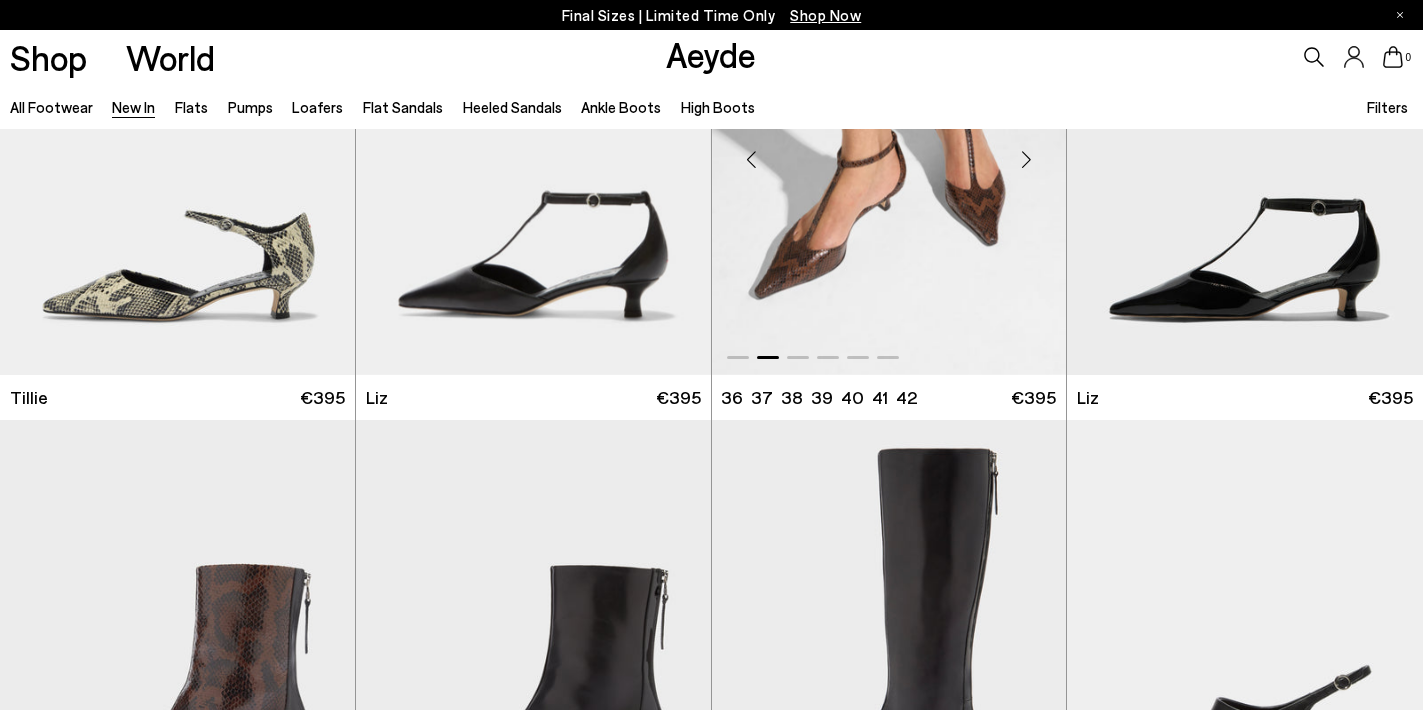 scroll, scrollTop: 2959, scrollLeft: 0, axis: vertical 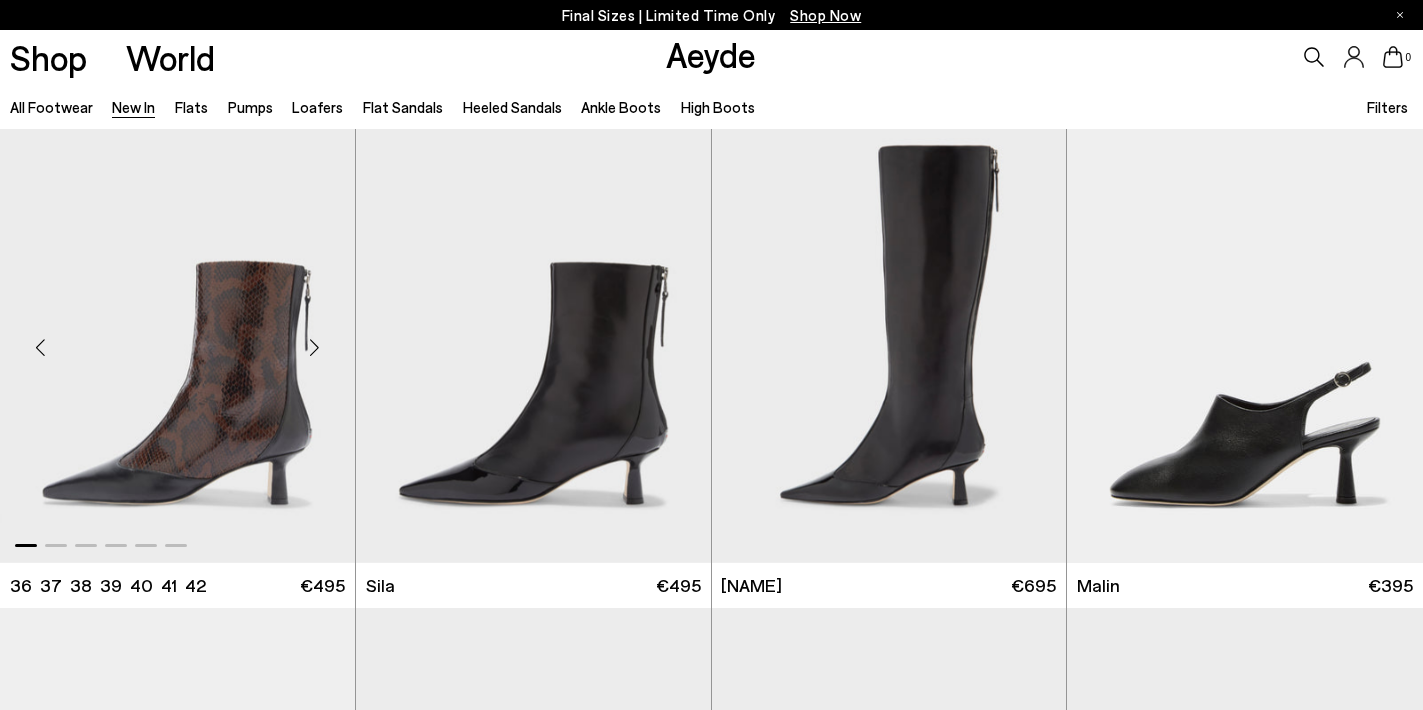 click at bounding box center (315, 348) 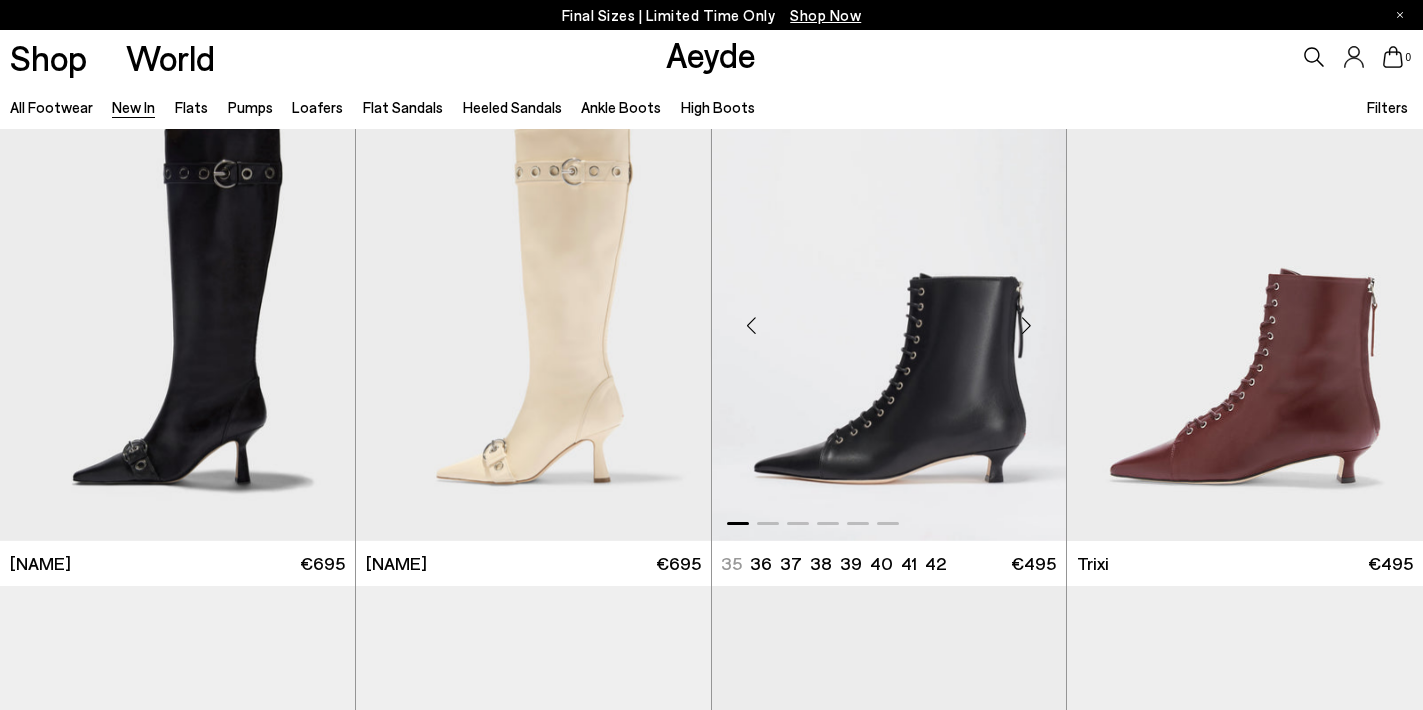 scroll, scrollTop: 4937, scrollLeft: 0, axis: vertical 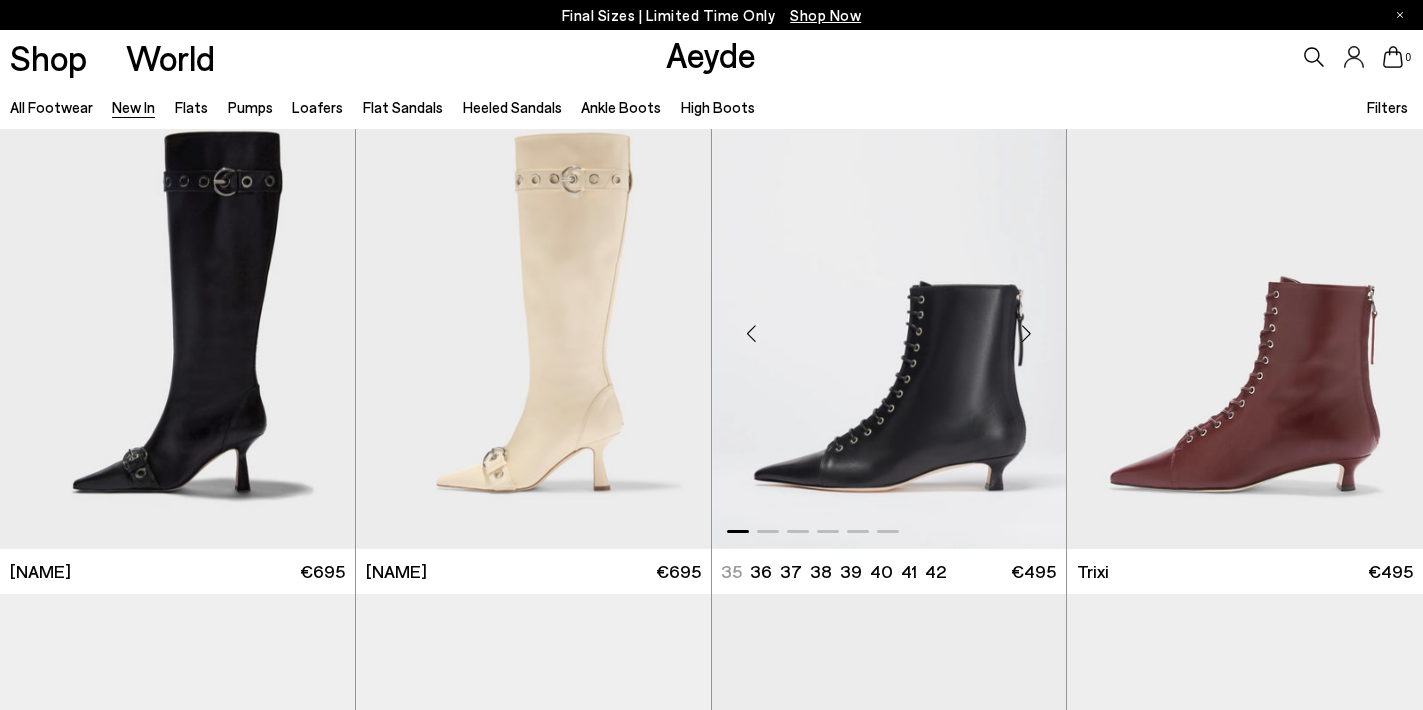 click at bounding box center (1026, 334) 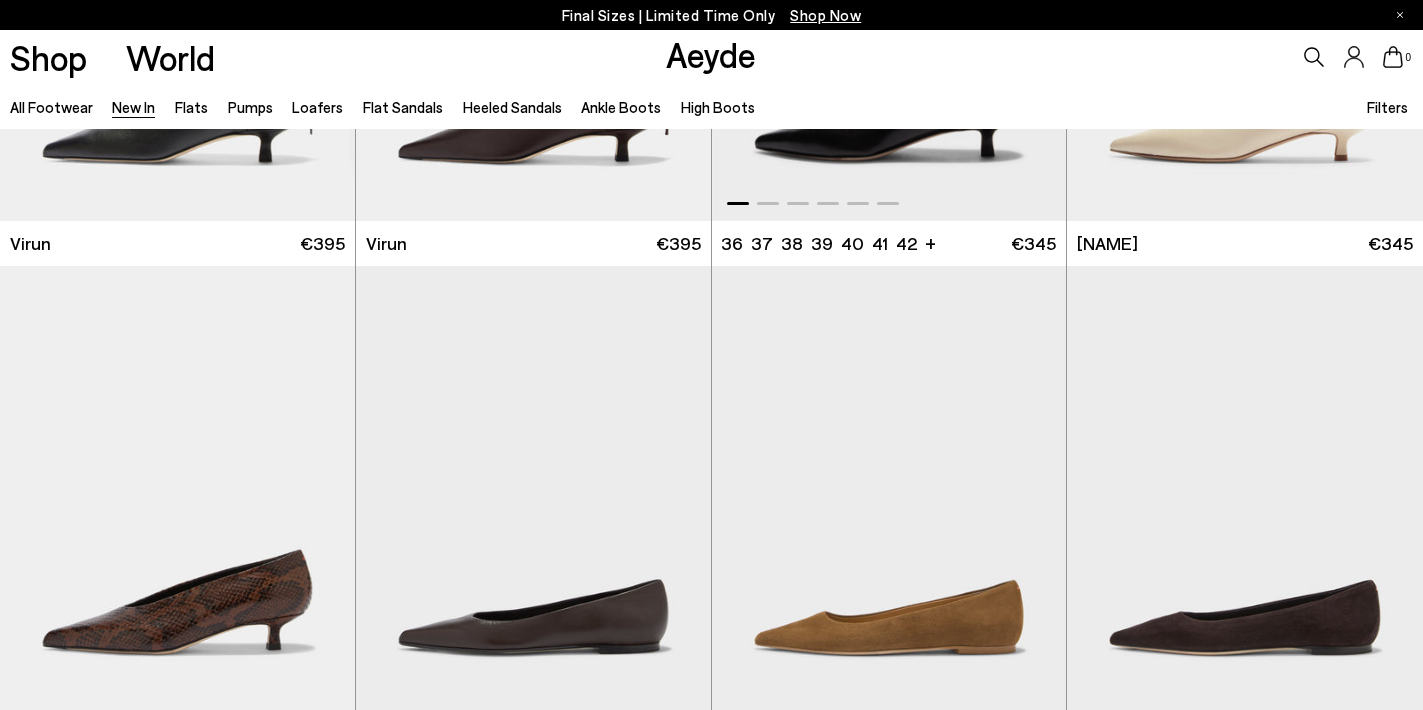 scroll, scrollTop: 5937, scrollLeft: 0, axis: vertical 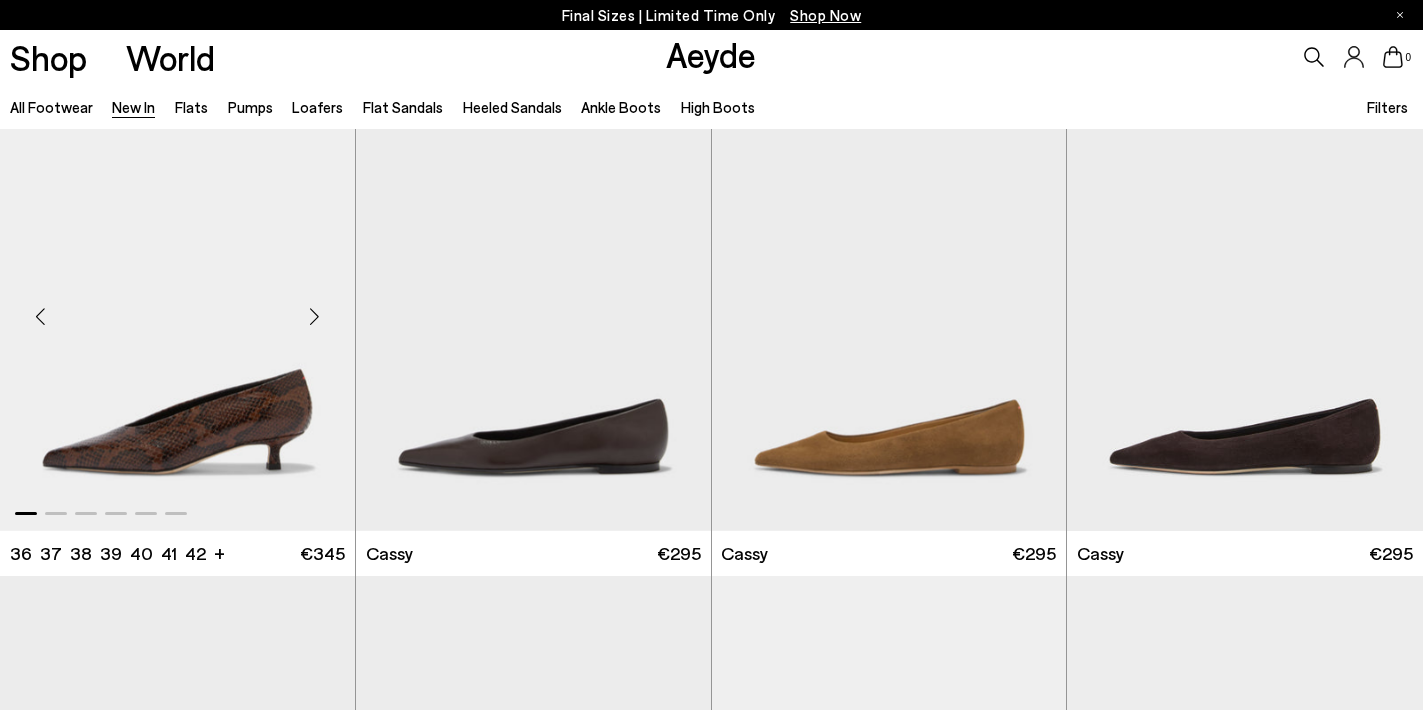 click at bounding box center [315, 316] 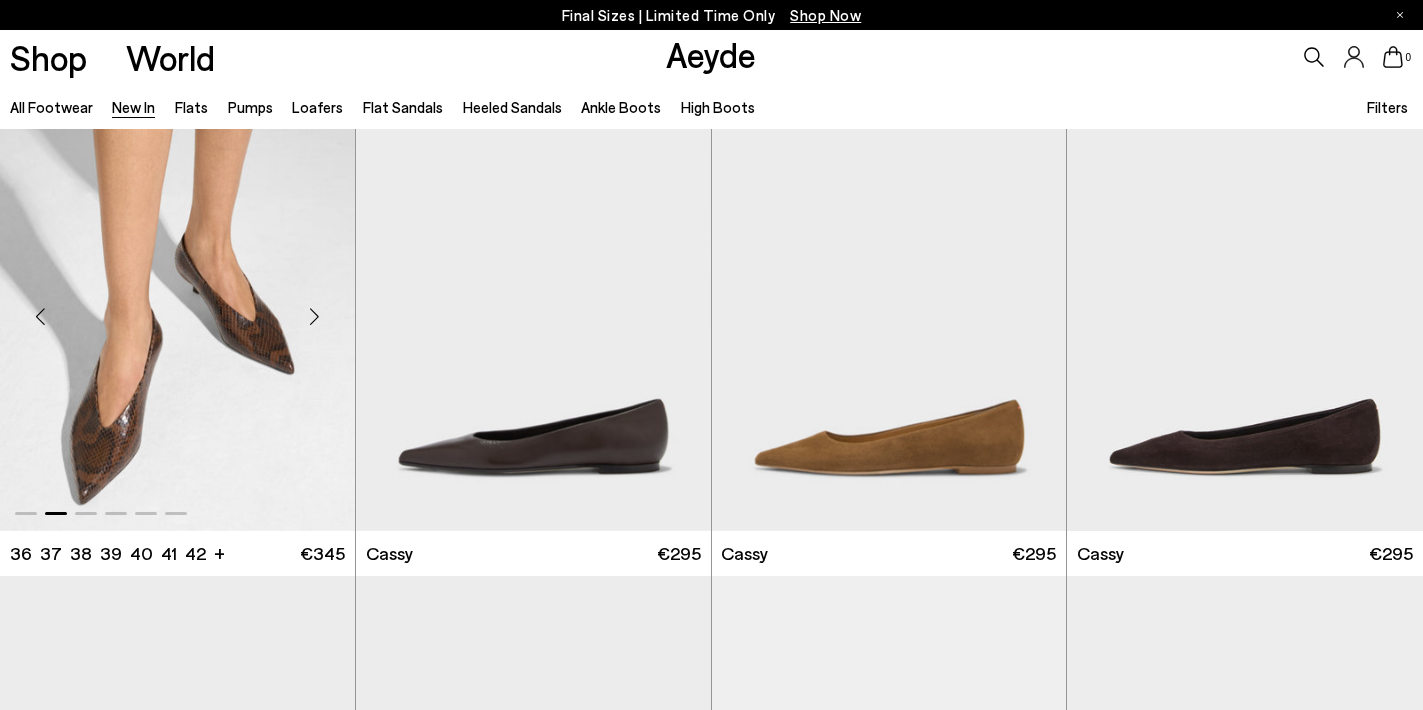 click at bounding box center (315, 316) 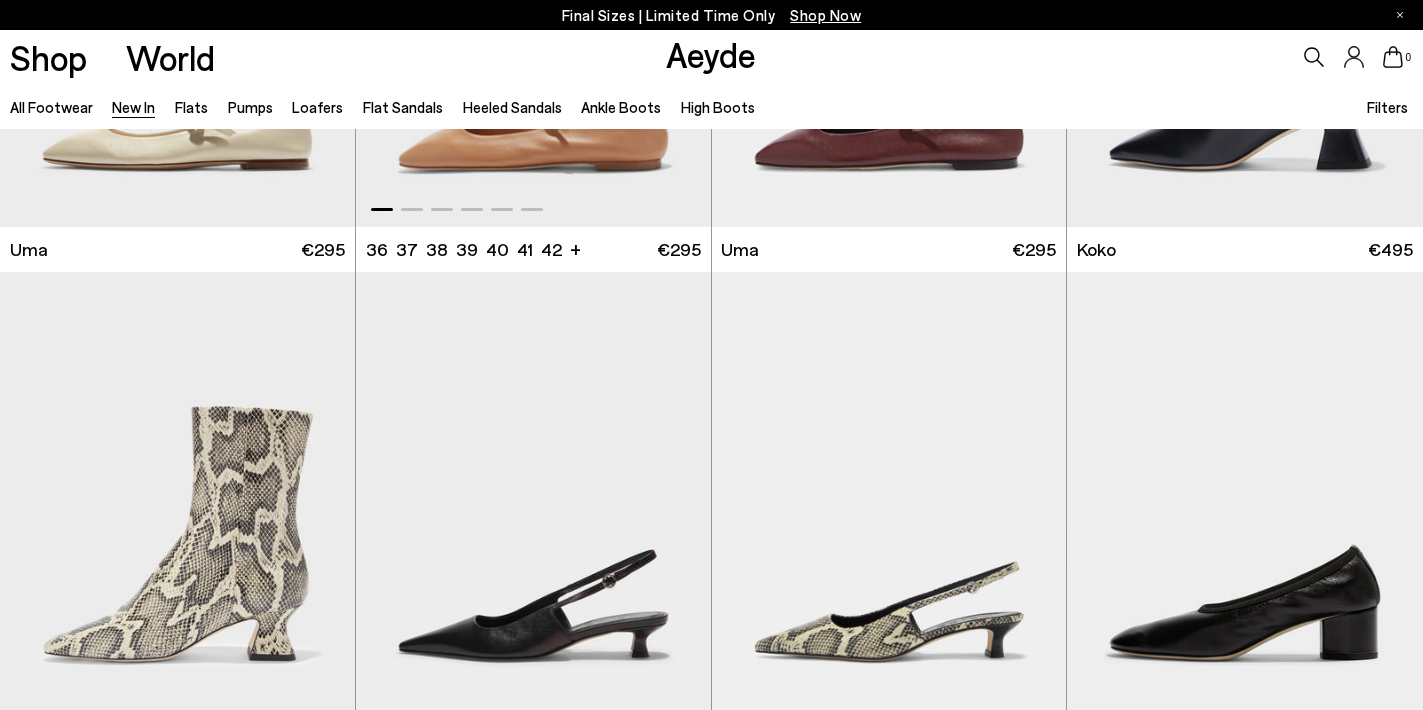 scroll, scrollTop: 7827, scrollLeft: 0, axis: vertical 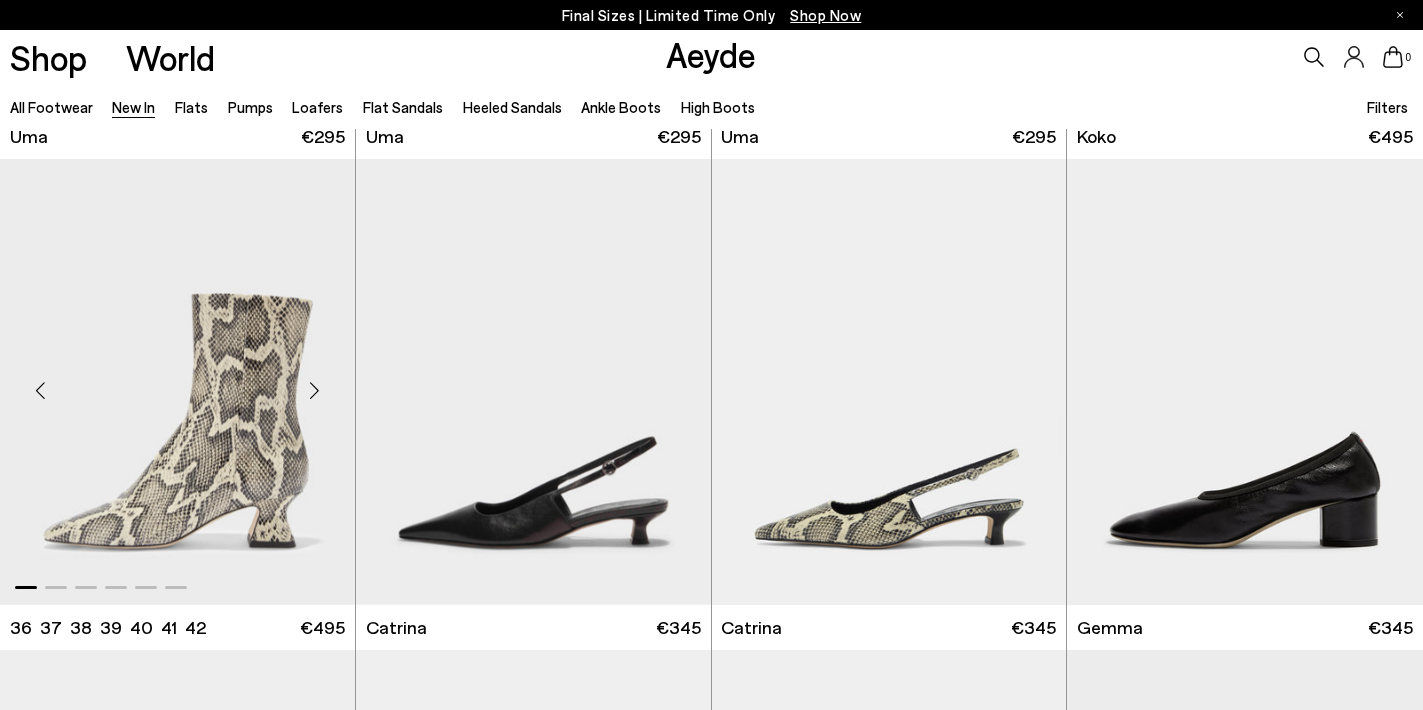 click at bounding box center (315, 390) 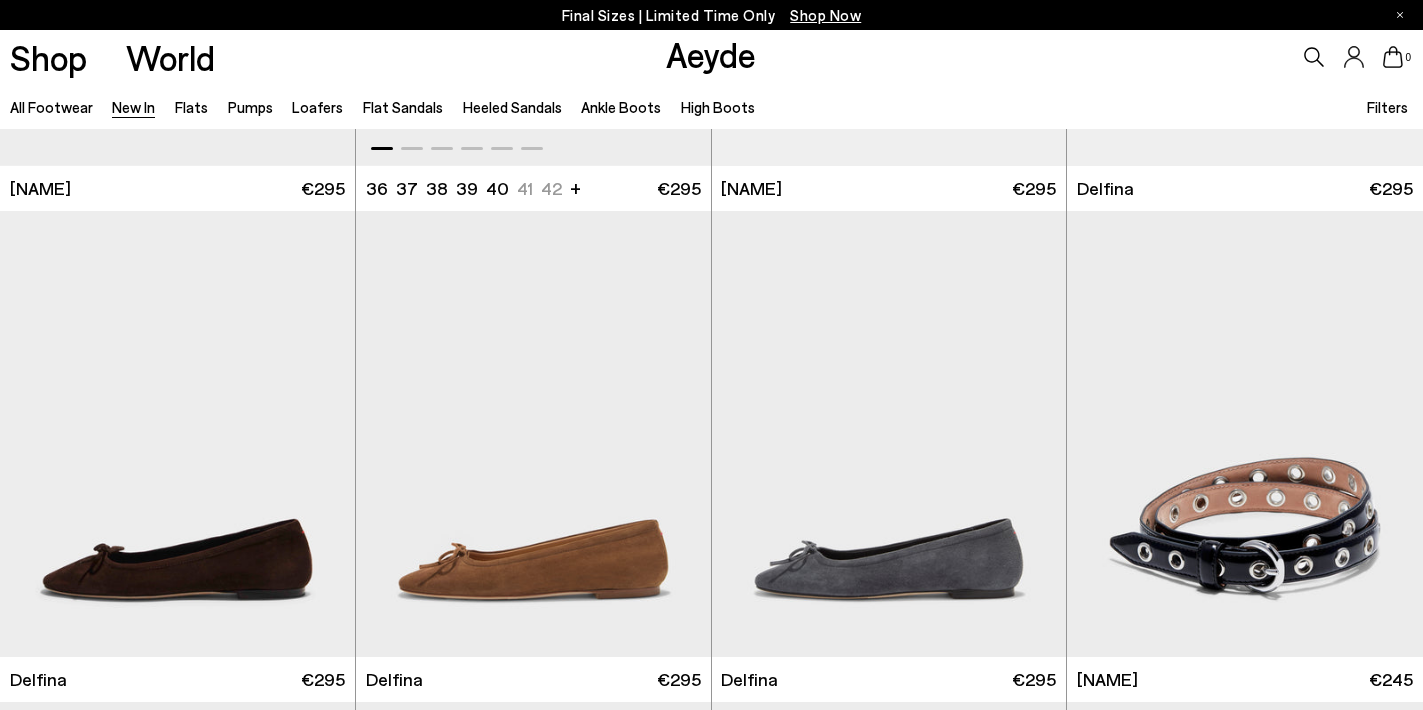 scroll, scrollTop: 9741, scrollLeft: 0, axis: vertical 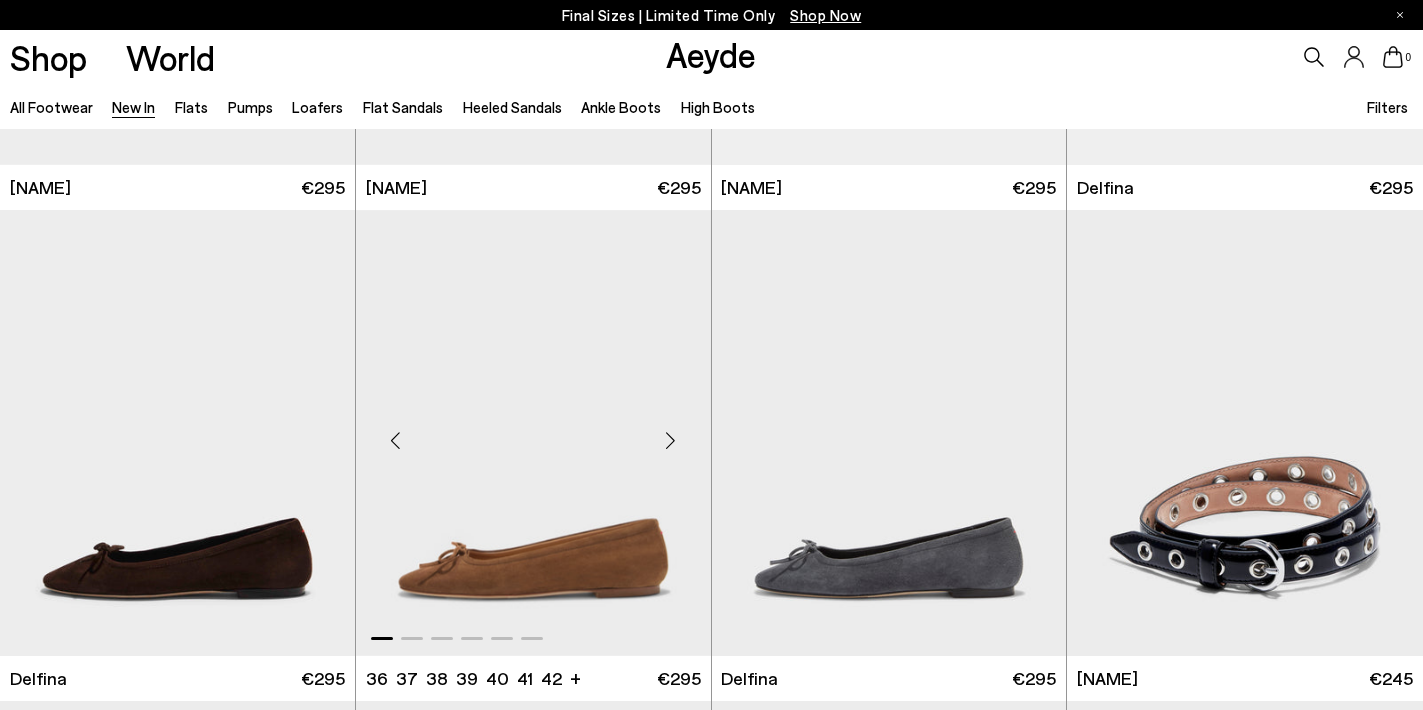 click at bounding box center (671, 441) 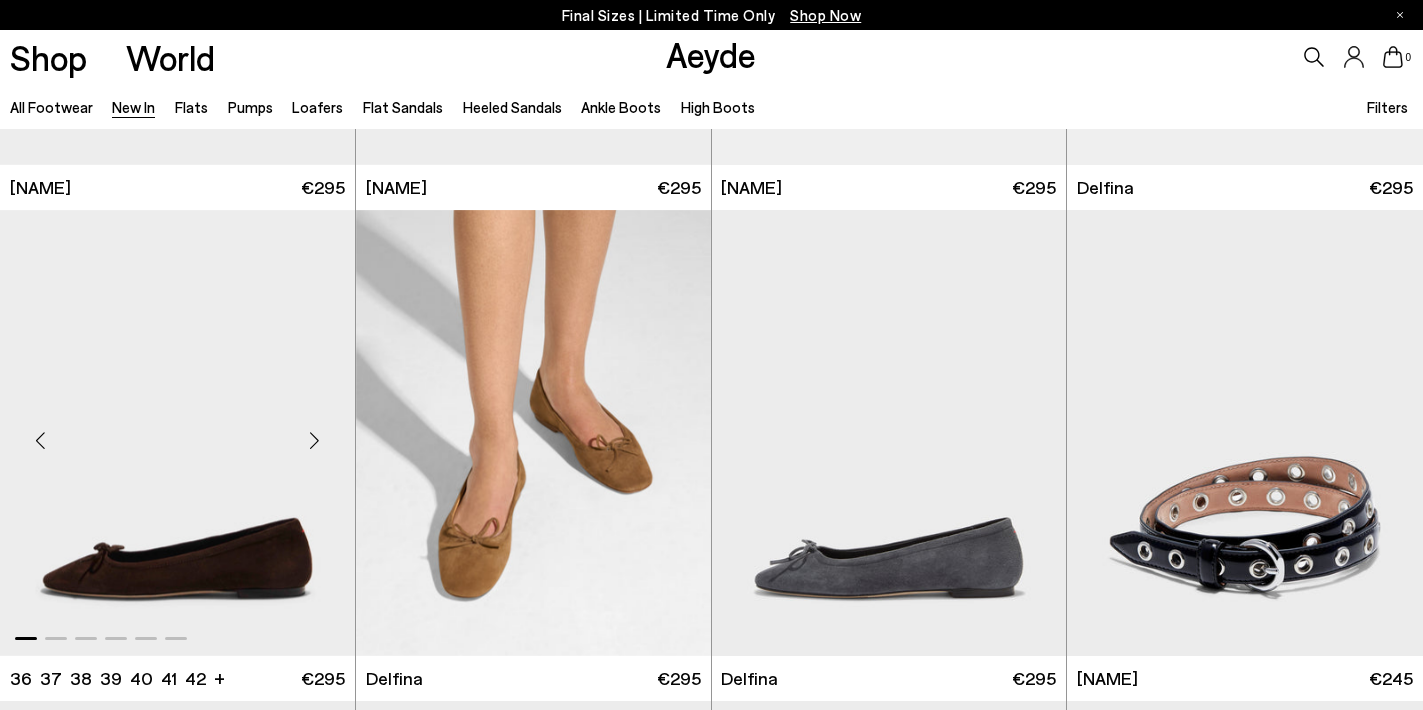 click at bounding box center [315, 441] 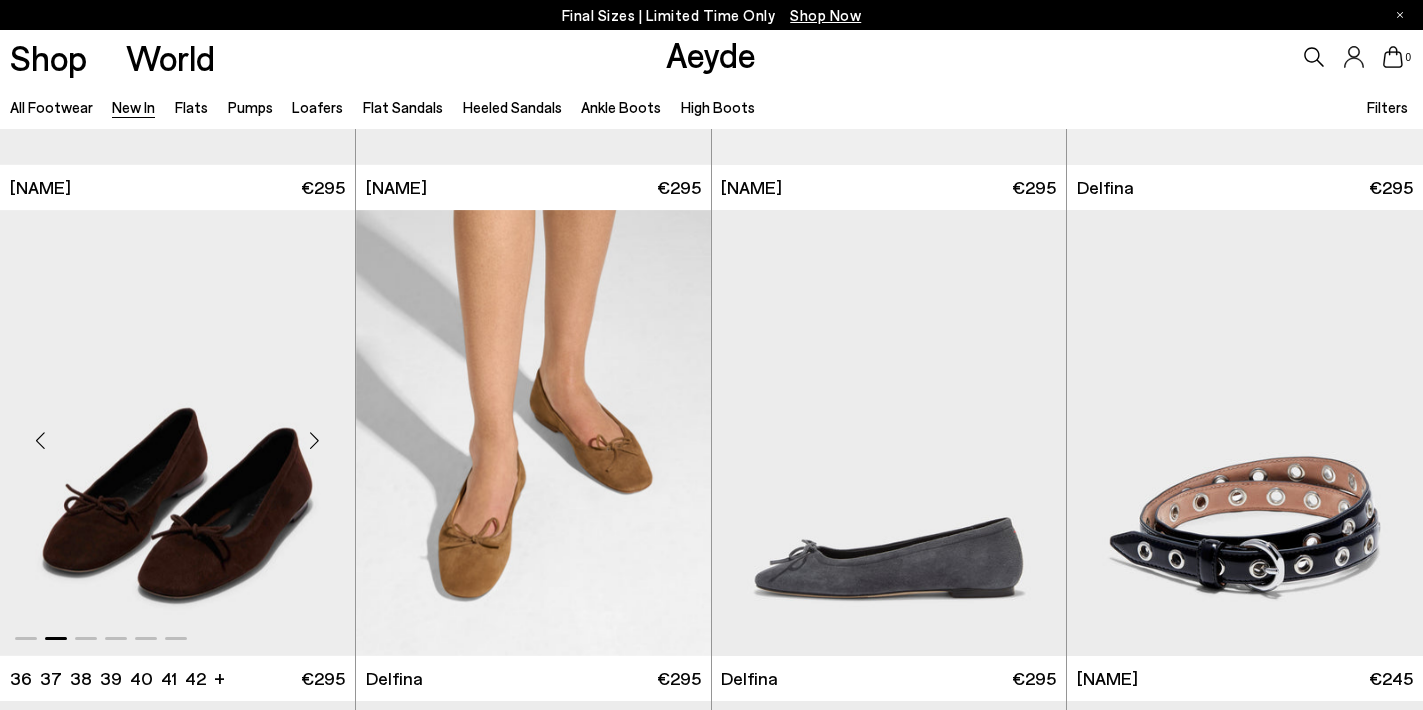 click at bounding box center (315, 441) 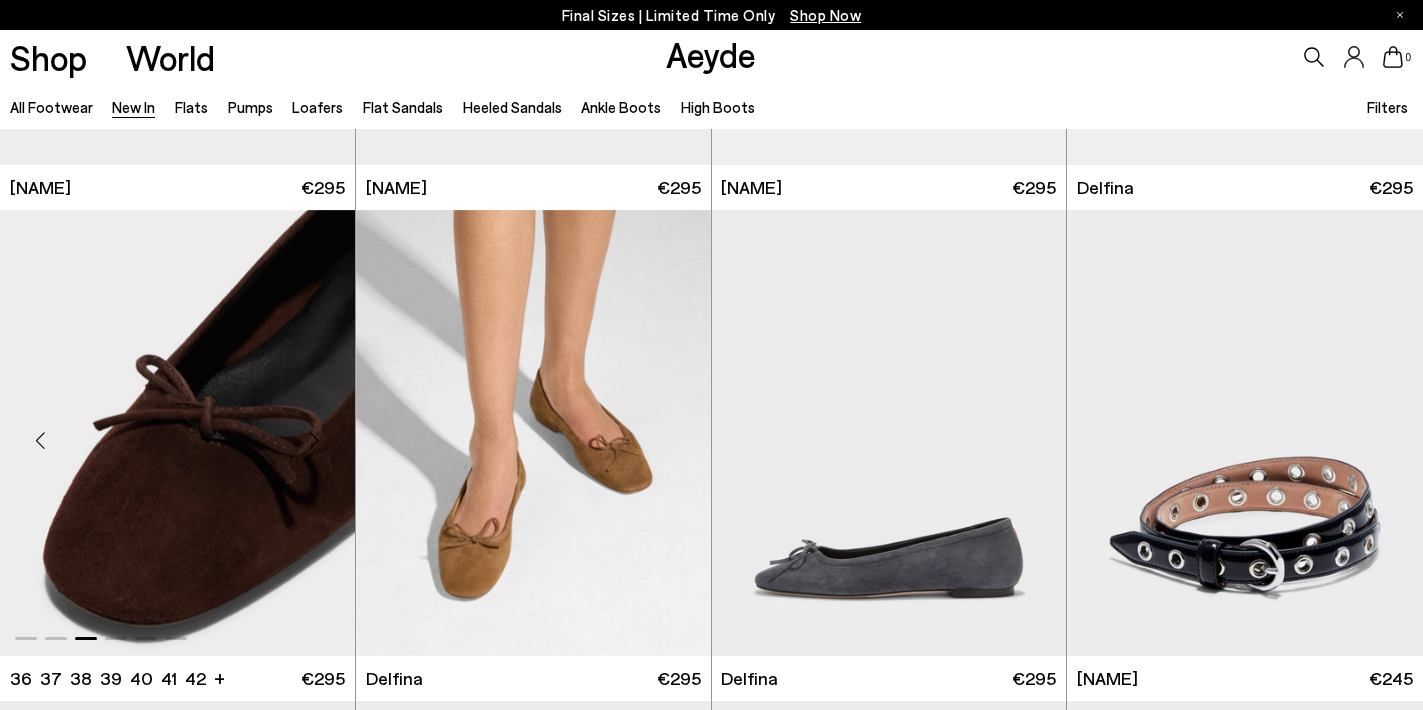click at bounding box center (315, 441) 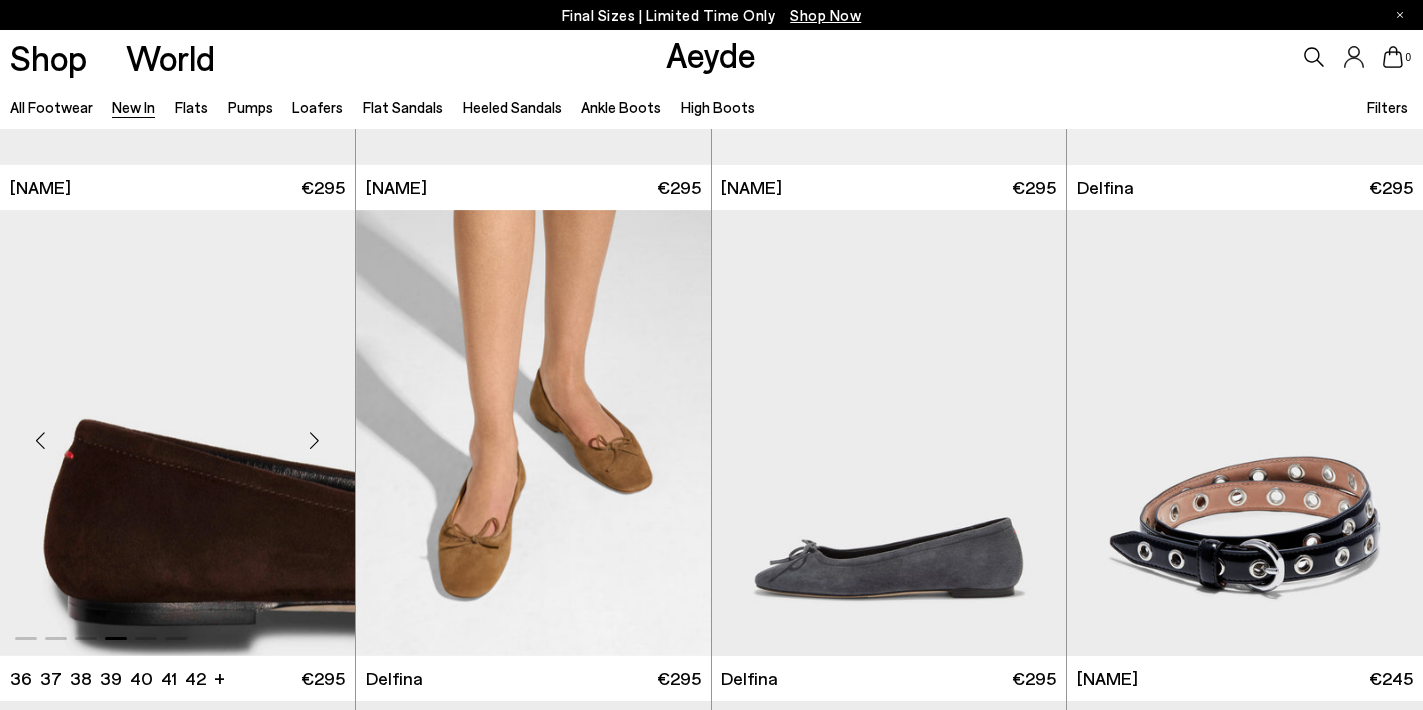 click at bounding box center (315, 441) 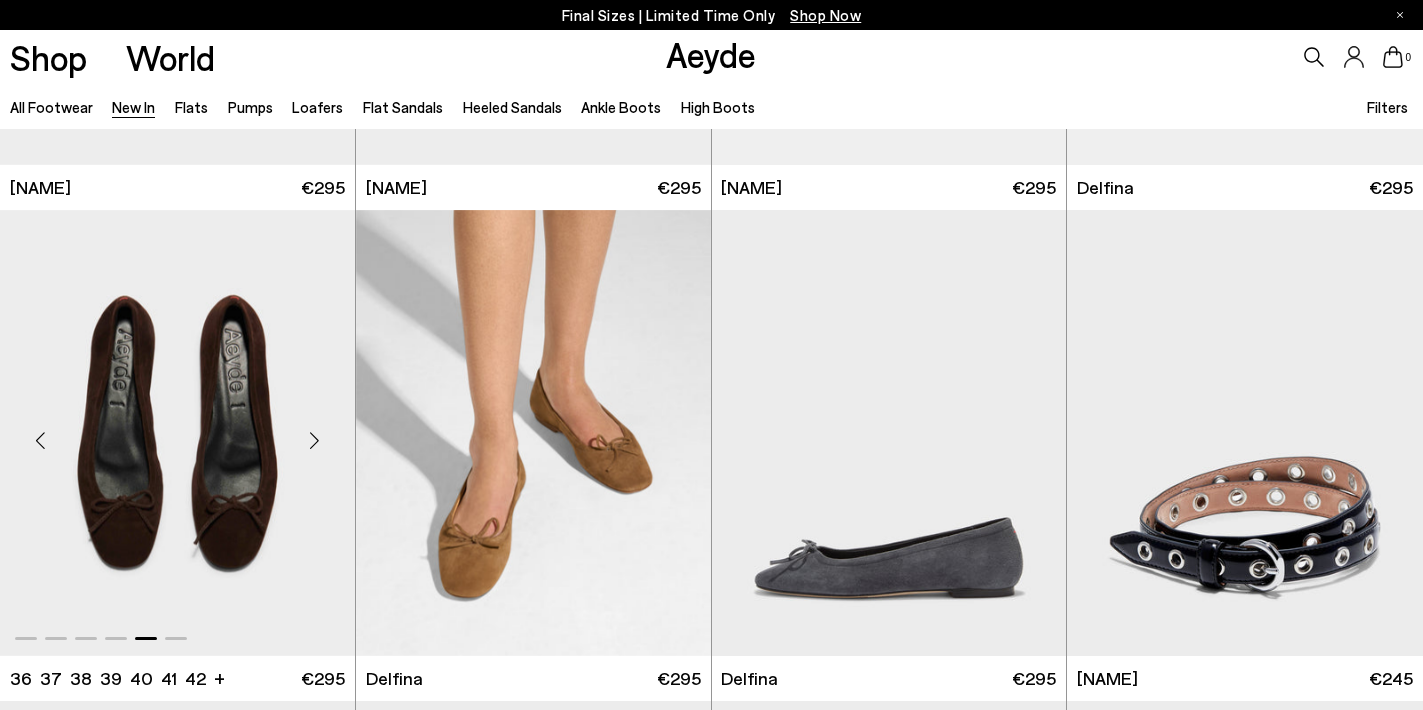 click at bounding box center (315, 441) 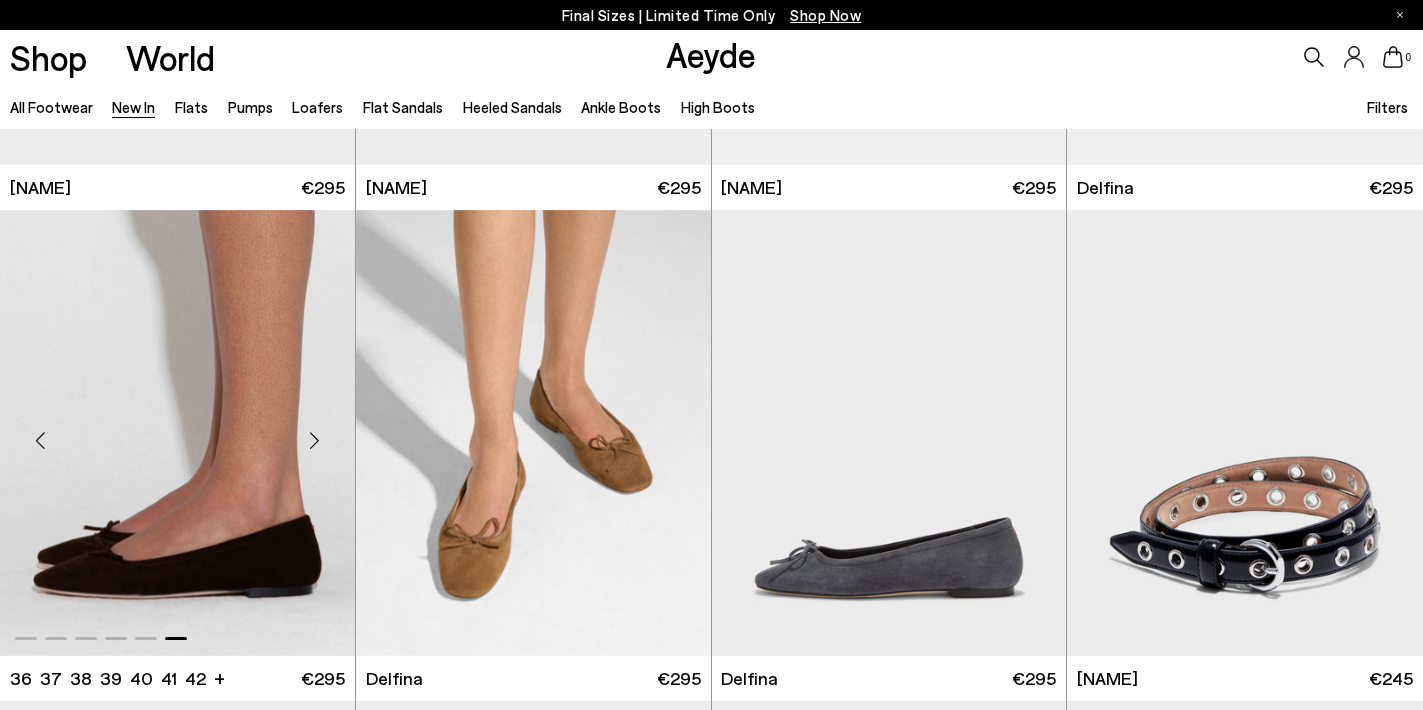 click at bounding box center [315, 441] 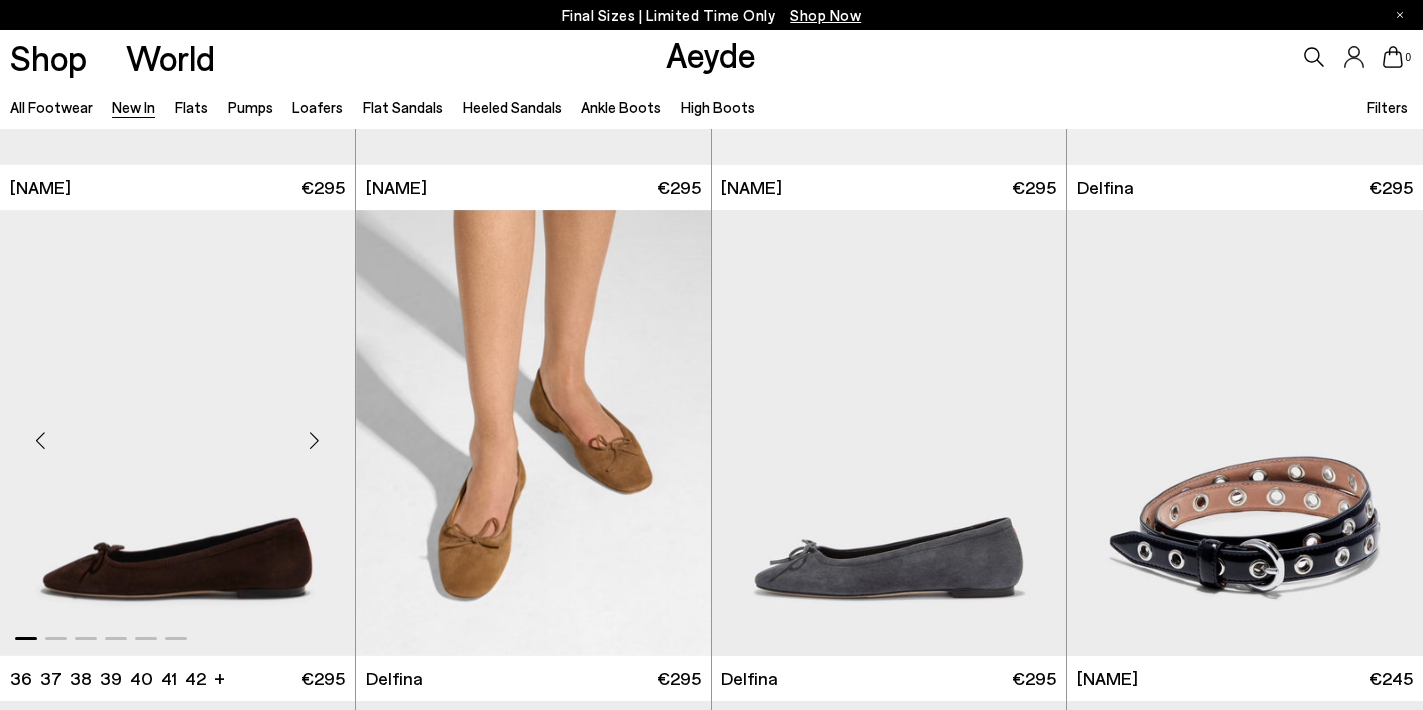 click at bounding box center (315, 441) 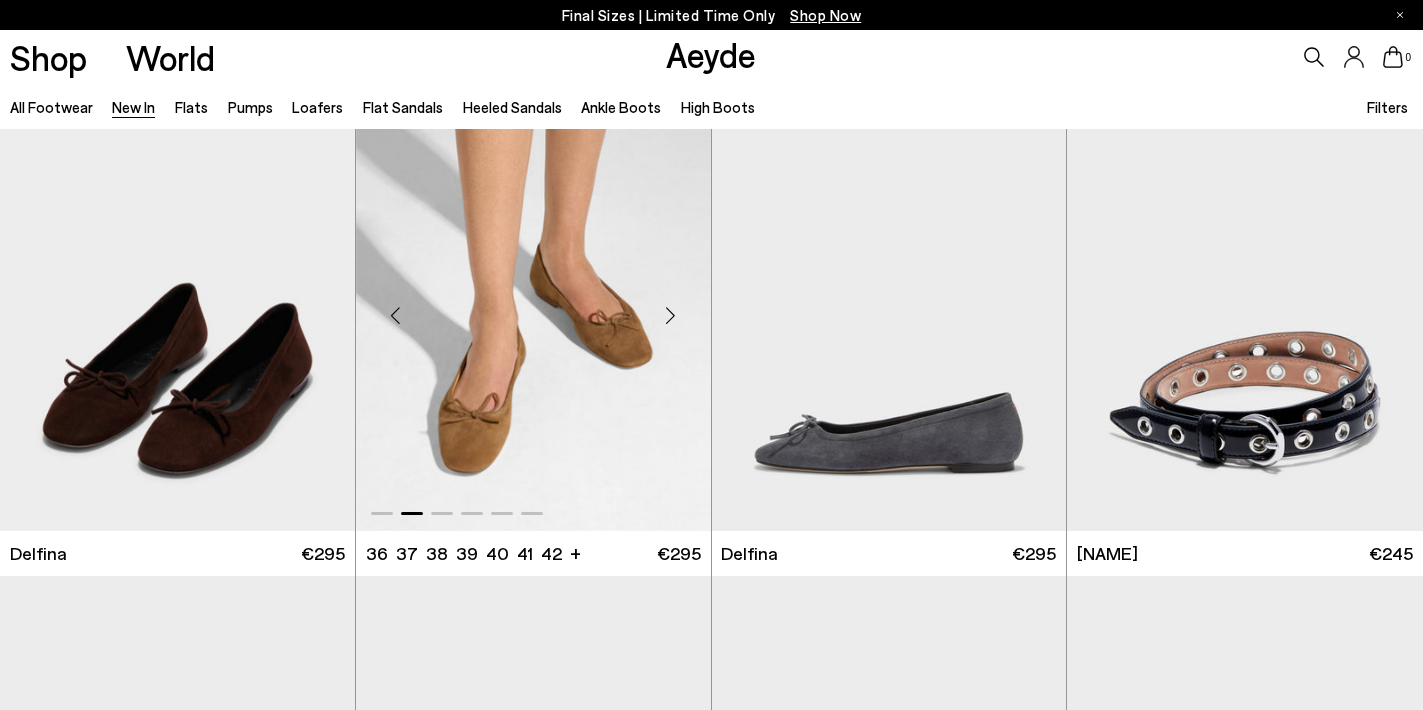 scroll, scrollTop: 10674, scrollLeft: 0, axis: vertical 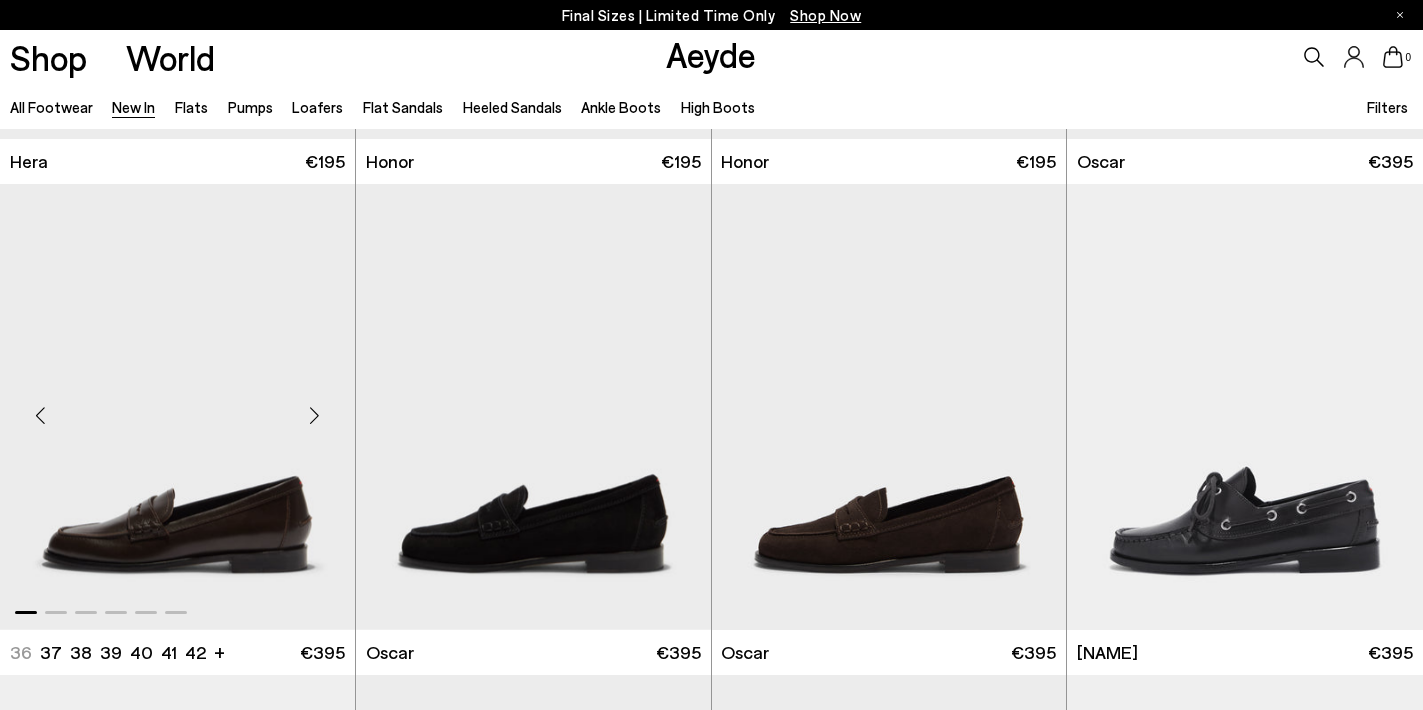 click at bounding box center (315, 415) 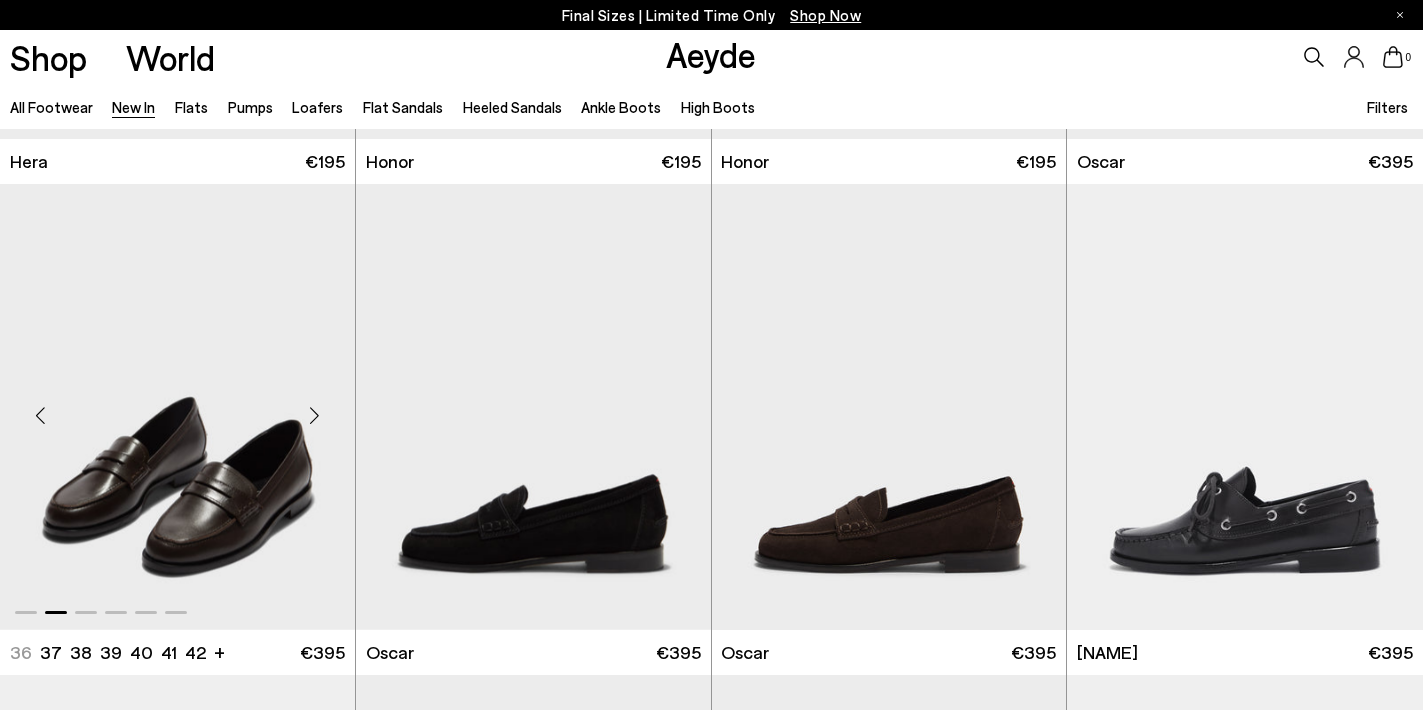 click at bounding box center (315, 415) 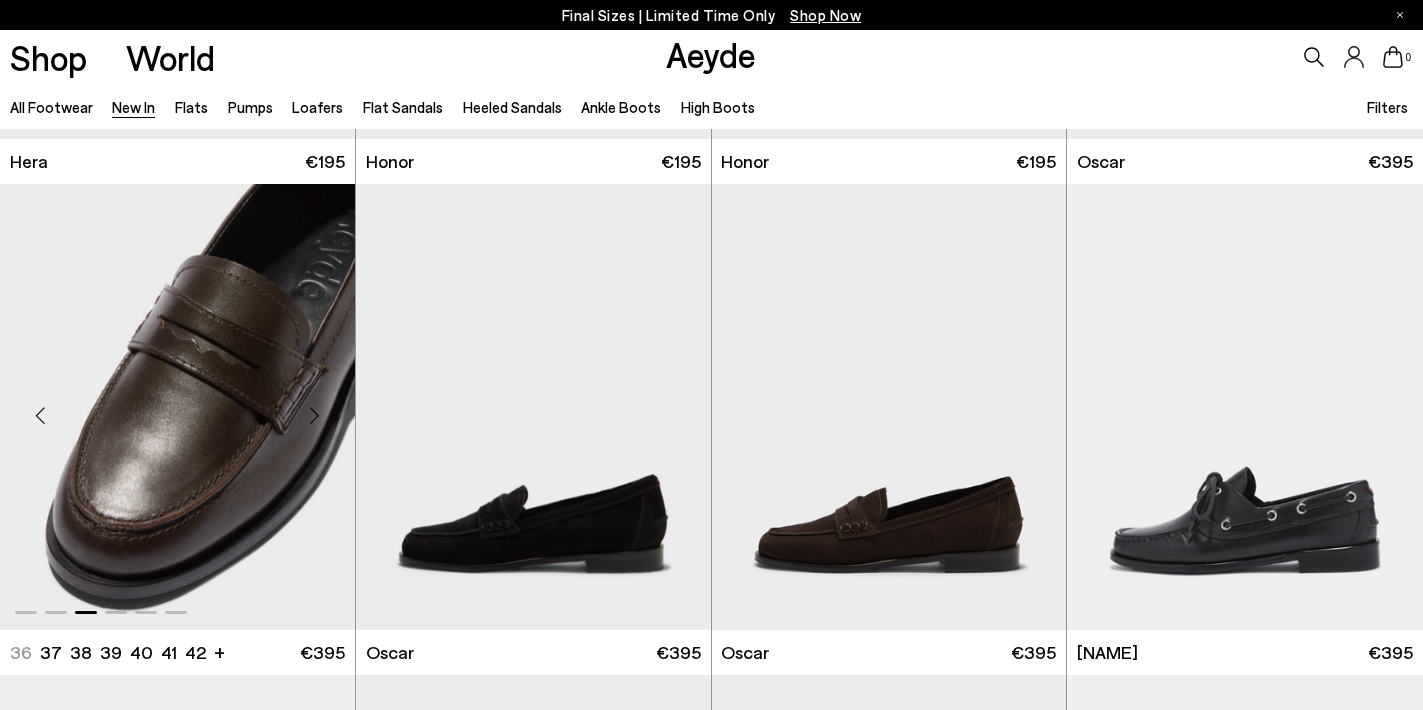 click at bounding box center (315, 415) 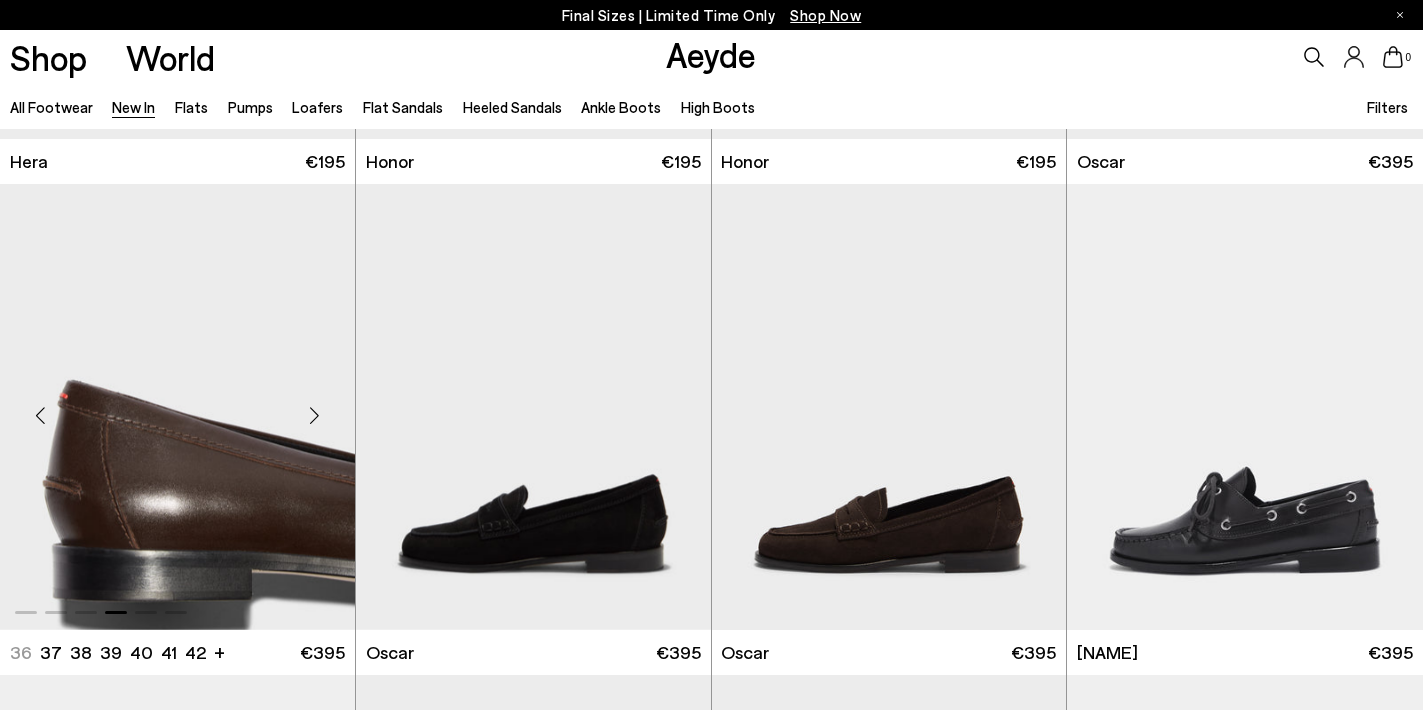 click at bounding box center [315, 415] 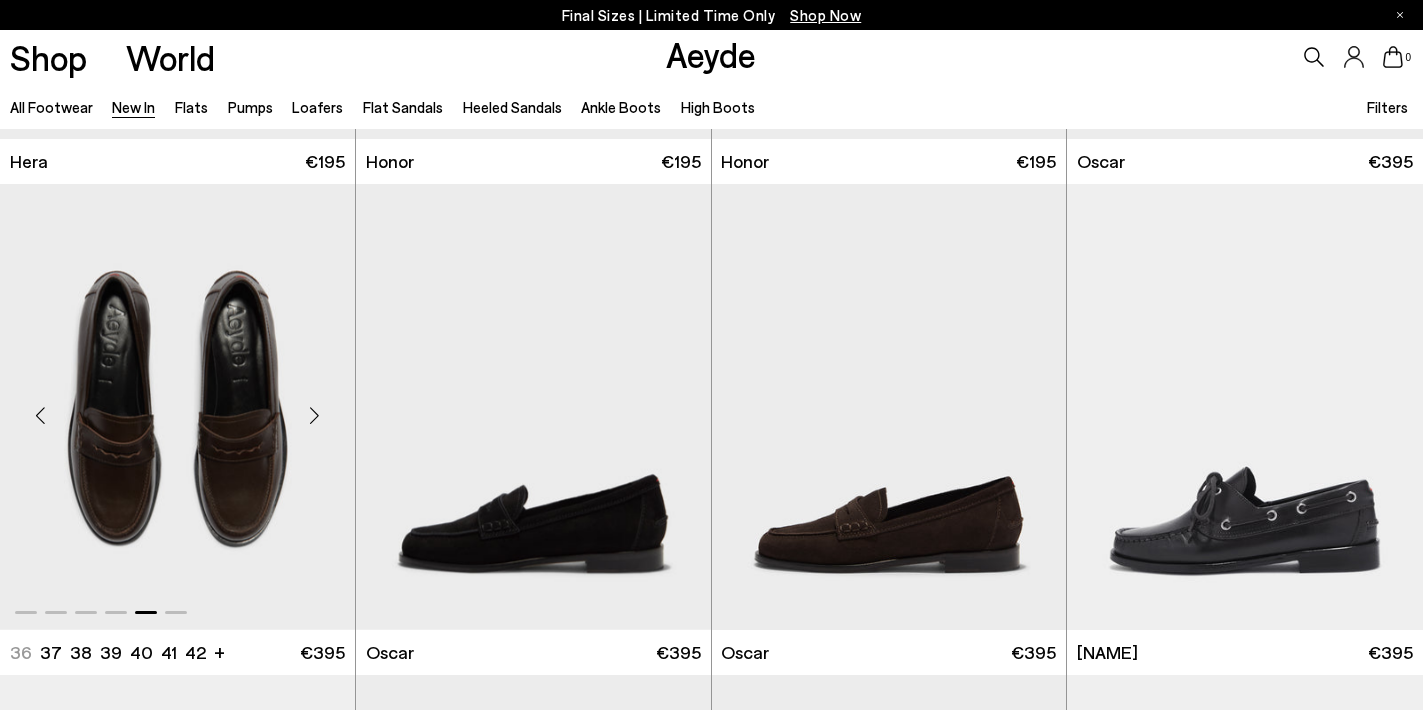 click at bounding box center (315, 415) 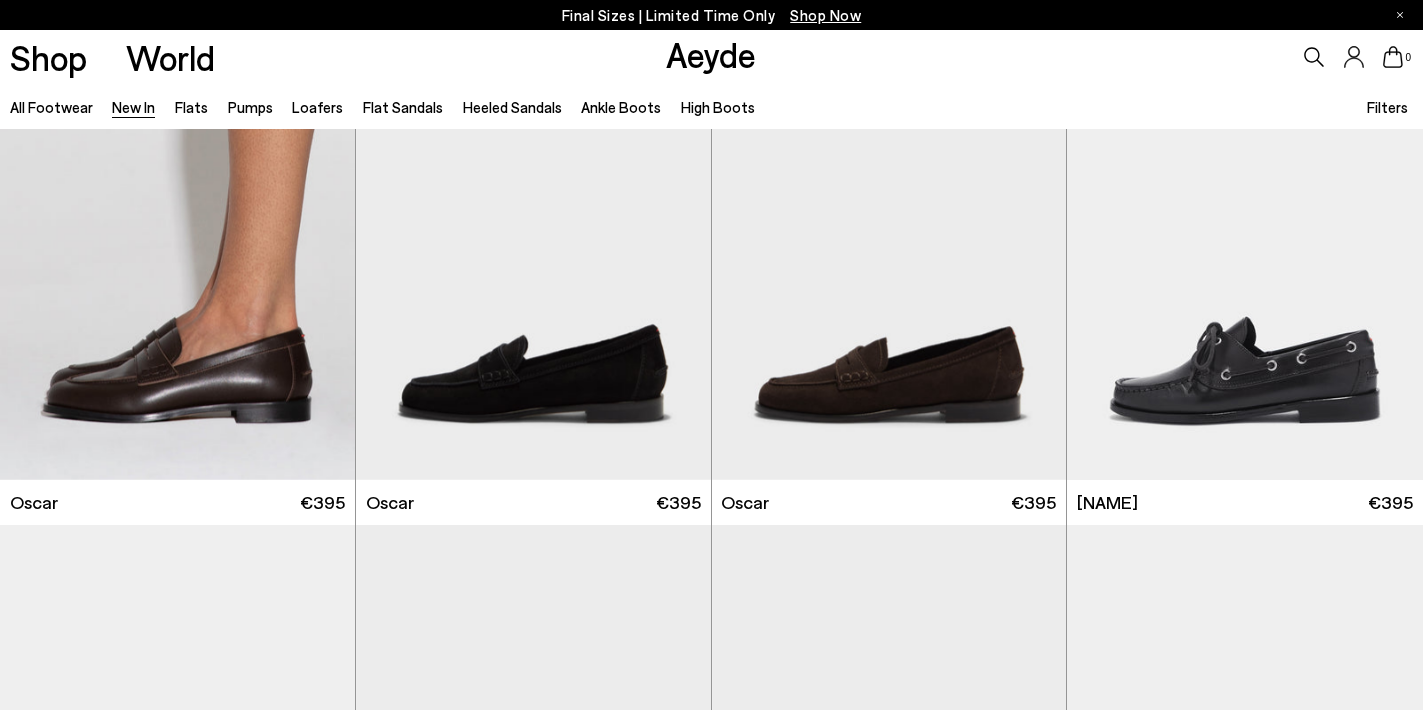 scroll, scrollTop: 15320, scrollLeft: 0, axis: vertical 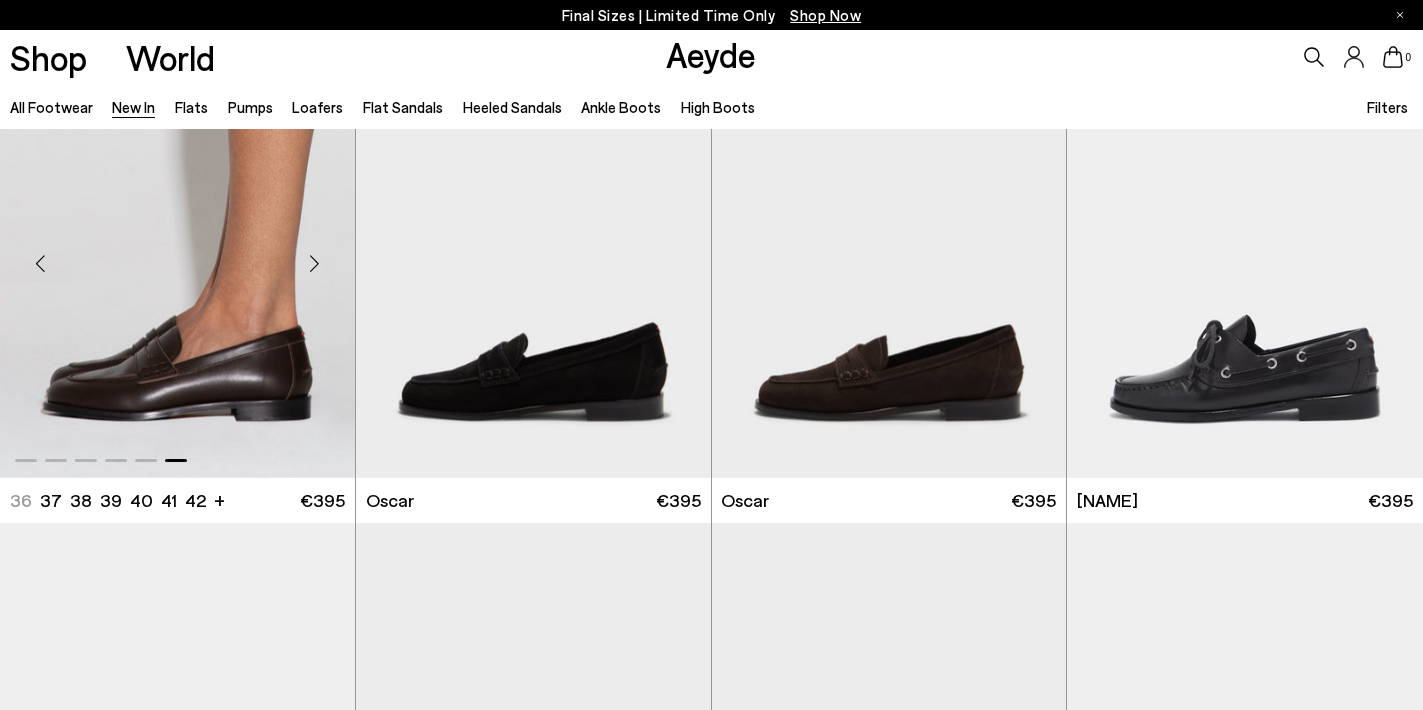 click at bounding box center (315, 263) 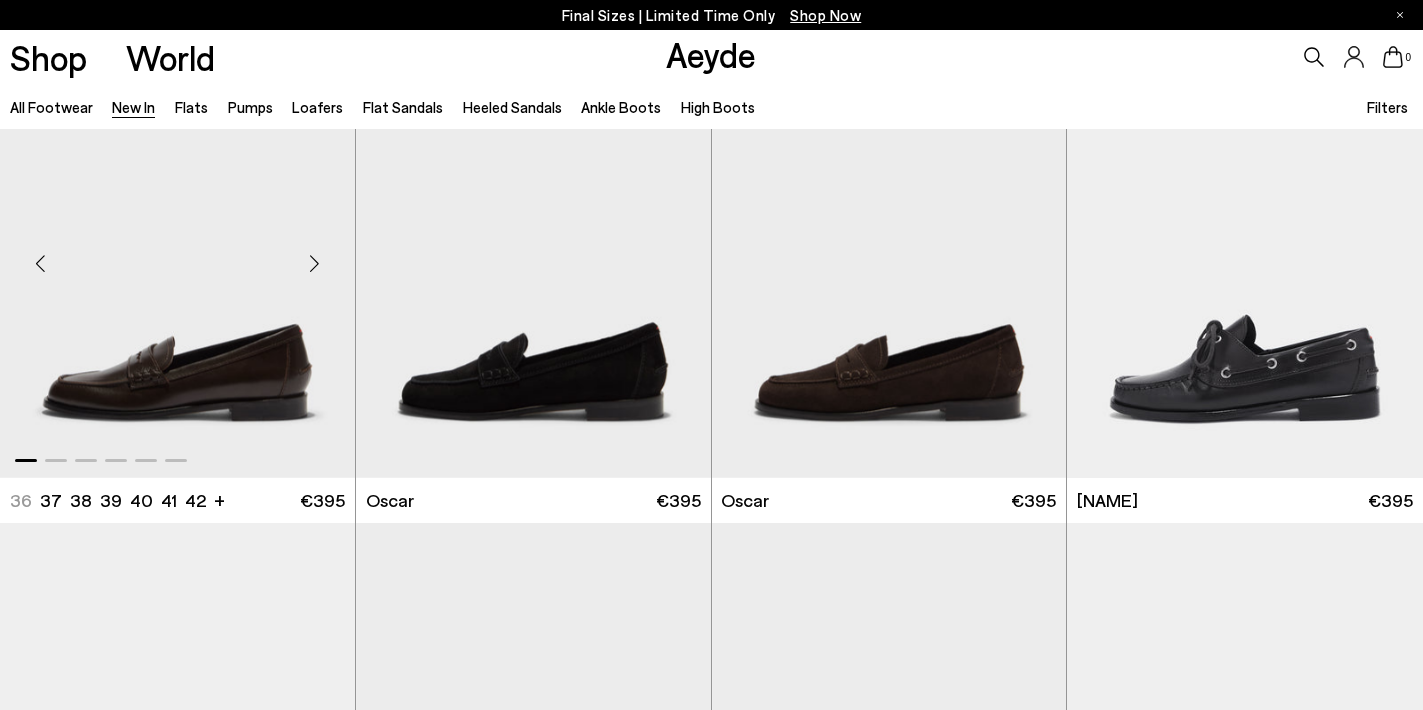 click at bounding box center (315, 263) 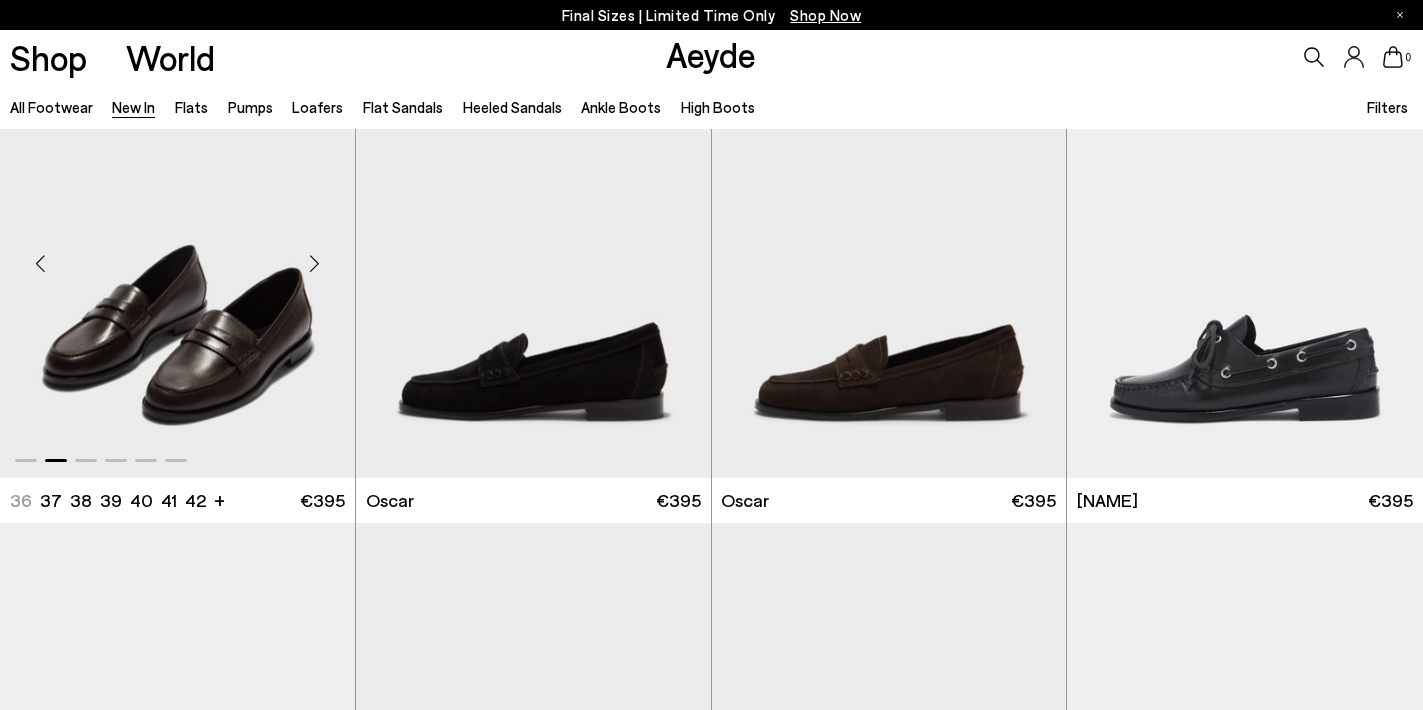 click at bounding box center (315, 263) 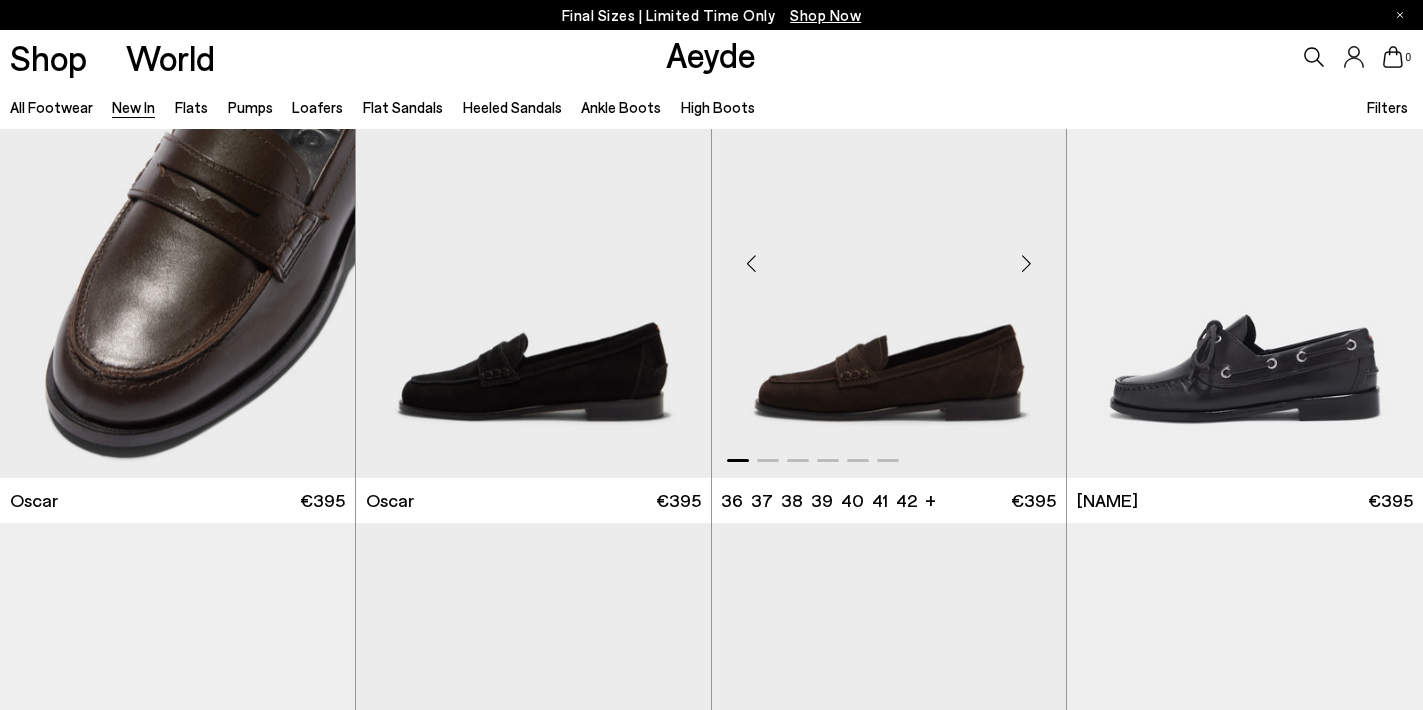 click at bounding box center (1026, 263) 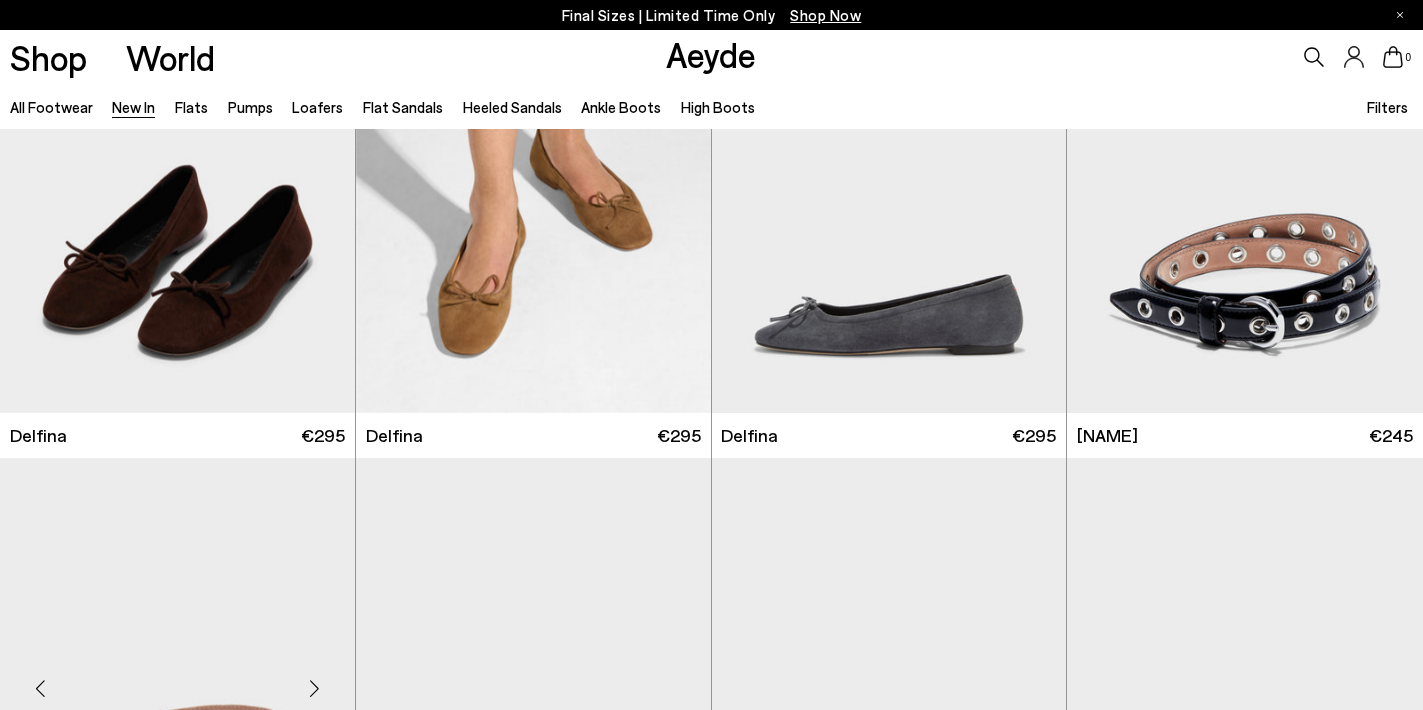 scroll, scrollTop: 9905, scrollLeft: 0, axis: vertical 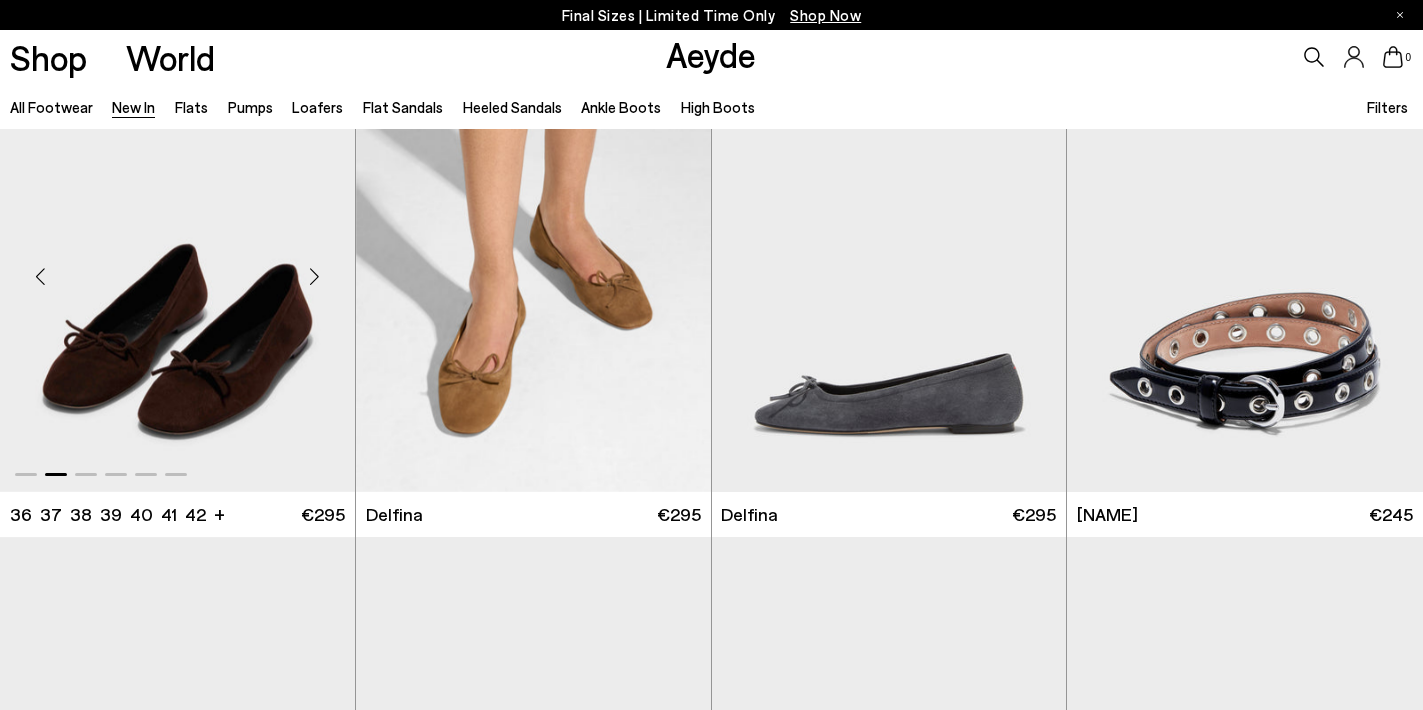 click at bounding box center [315, 277] 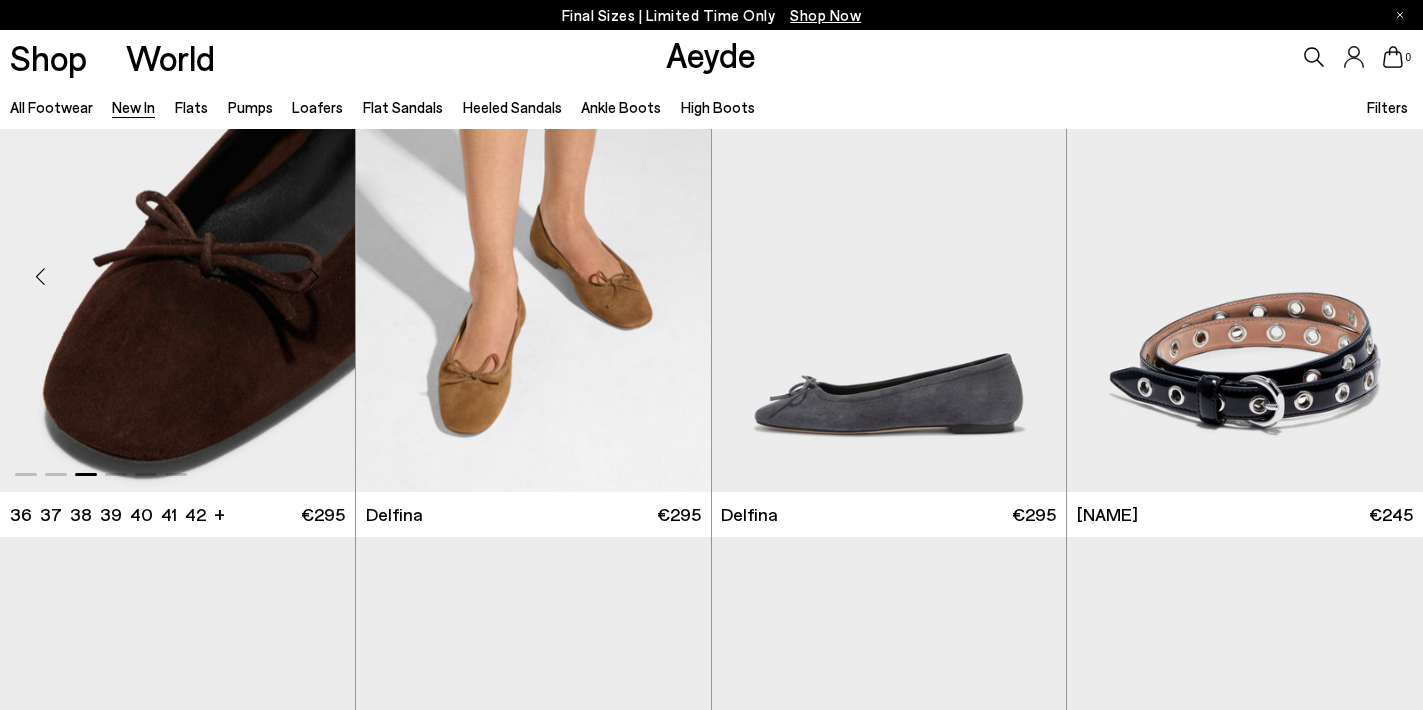 click at bounding box center [315, 277] 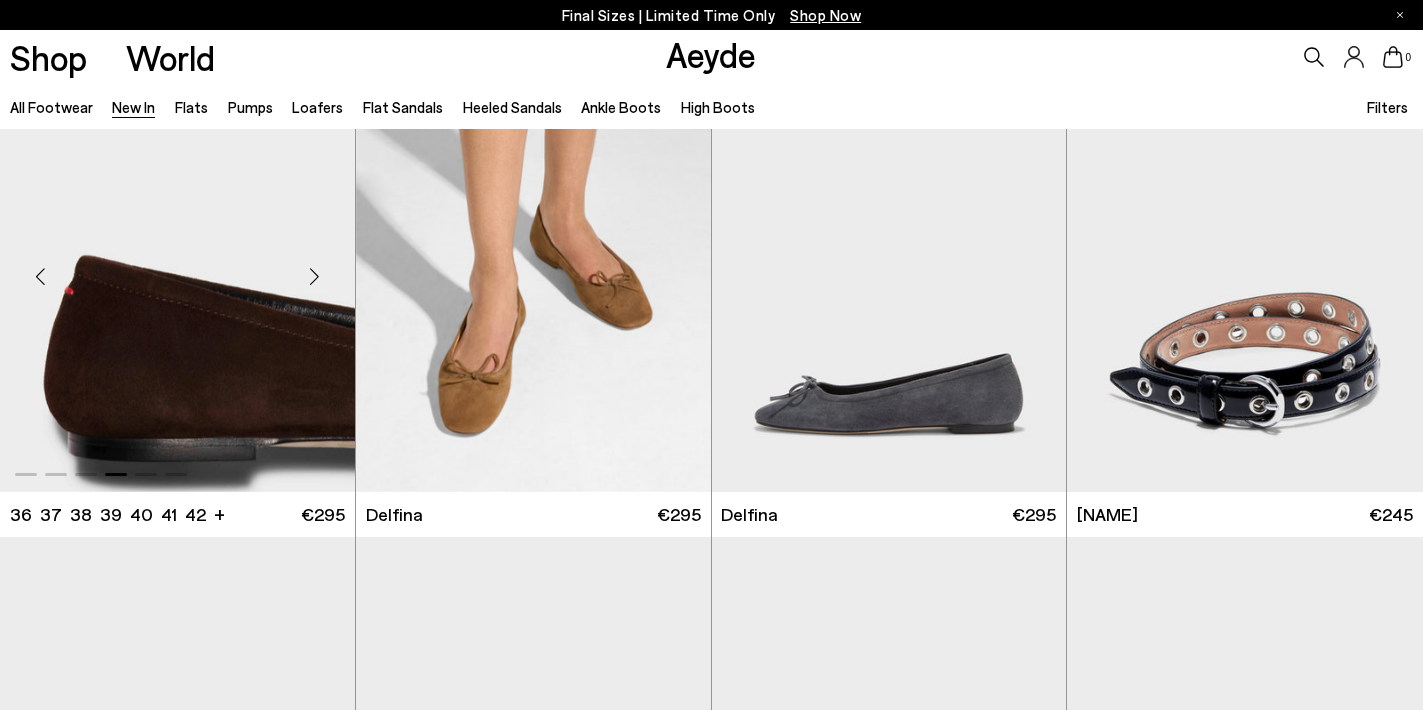 click at bounding box center (315, 277) 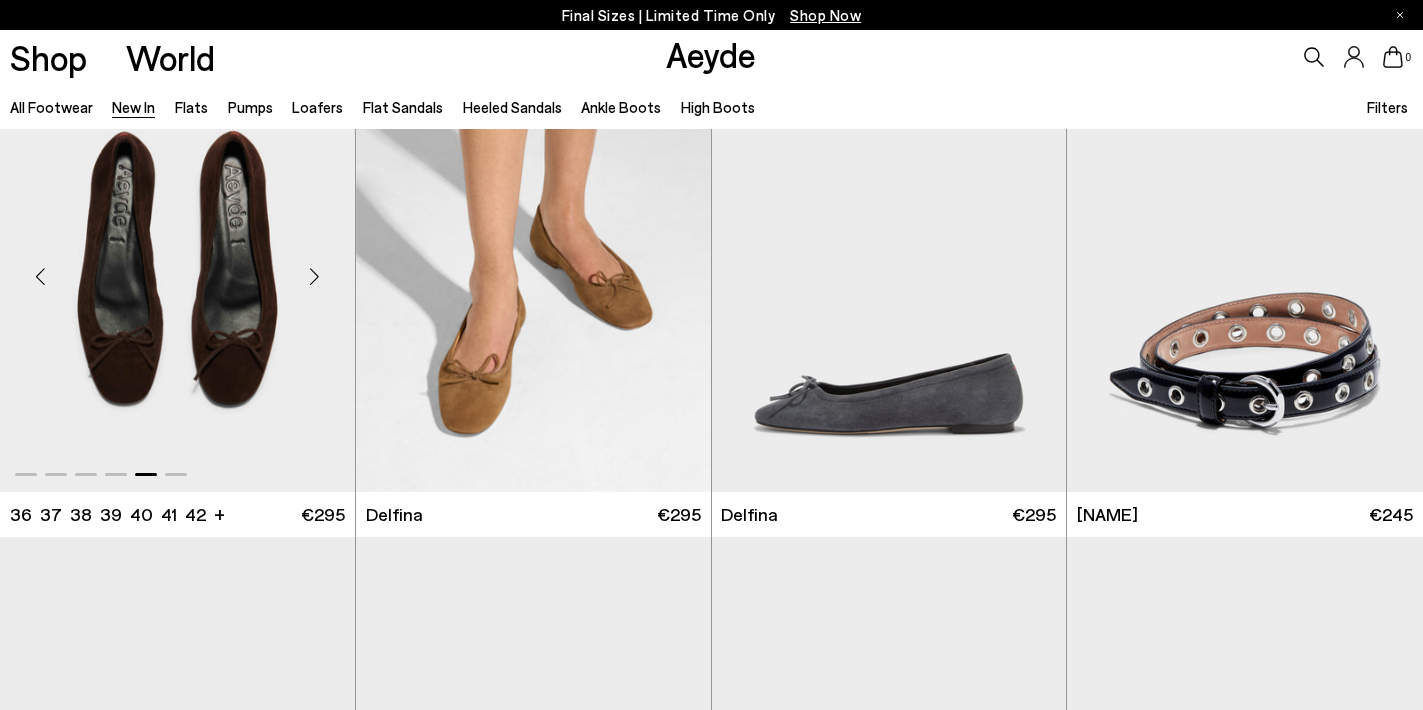 click at bounding box center (315, 277) 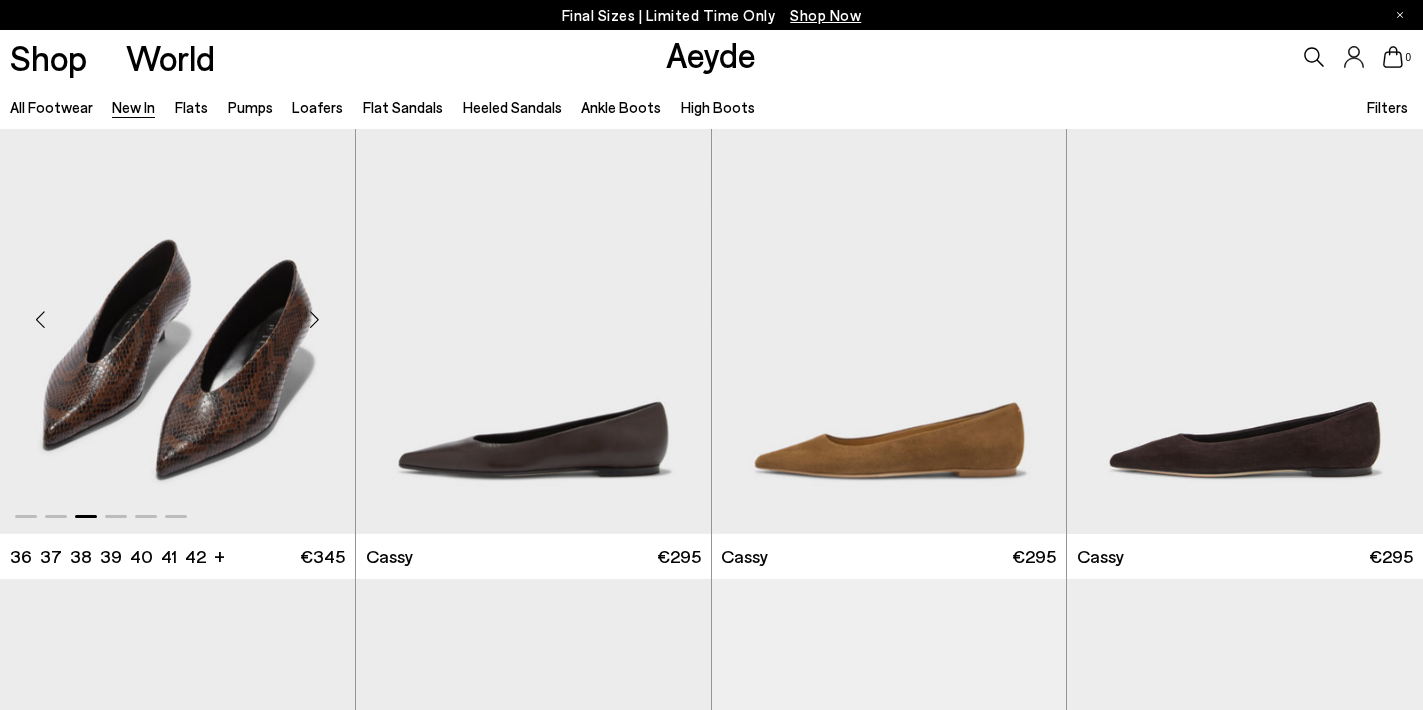 scroll, scrollTop: 5932, scrollLeft: 0, axis: vertical 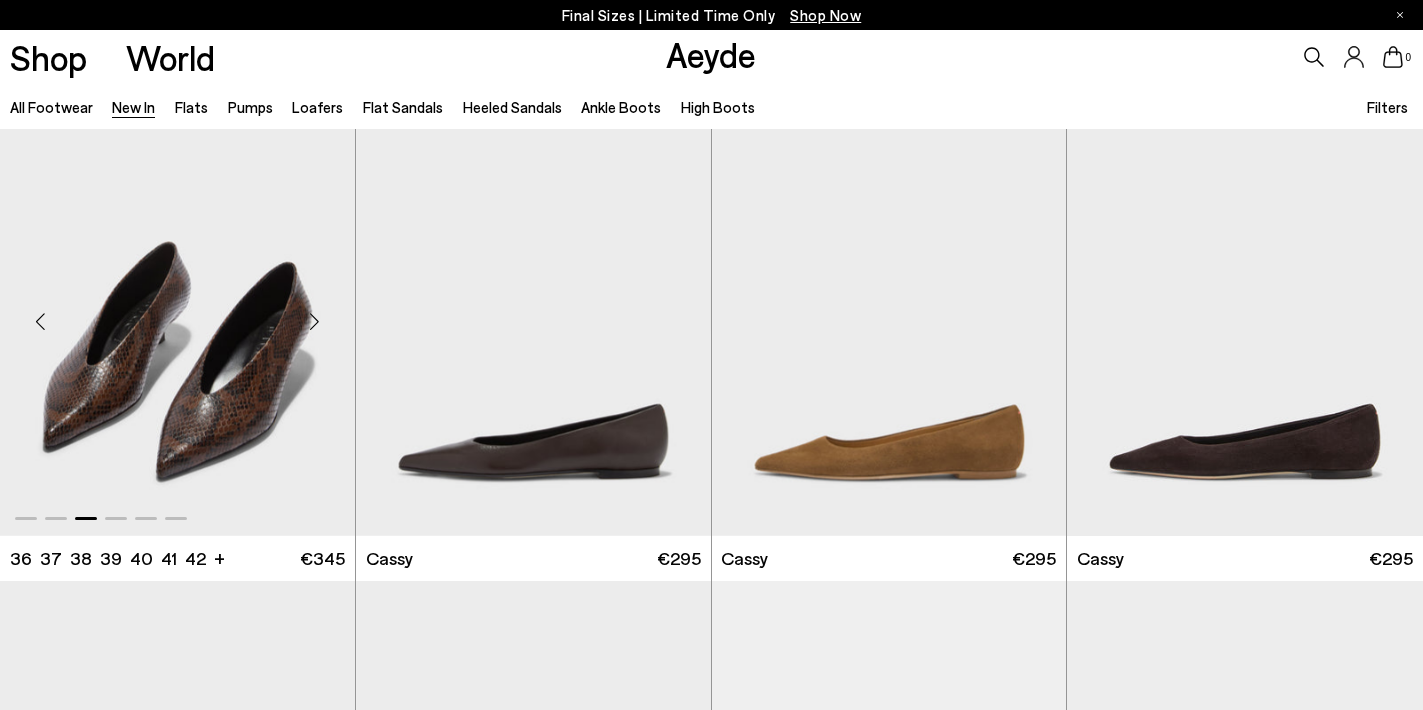 click at bounding box center (315, 321) 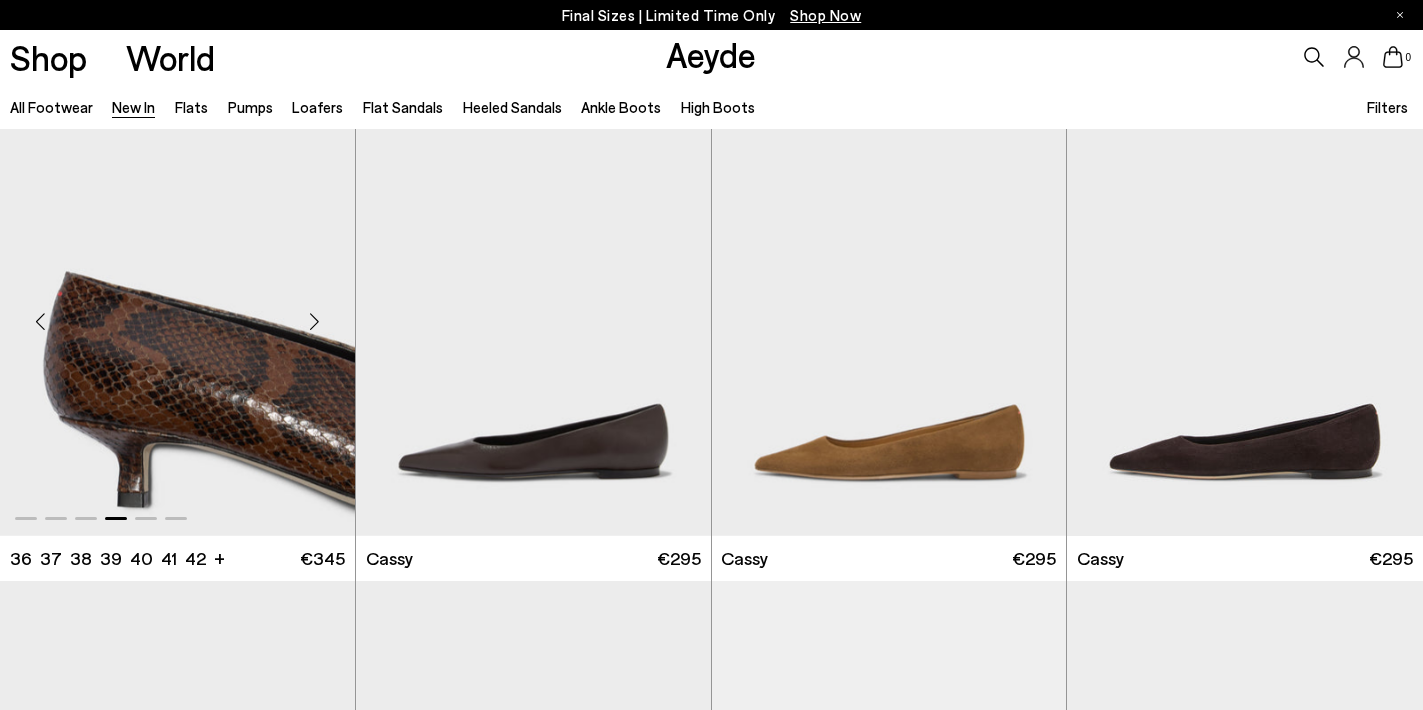 click at bounding box center (315, 321) 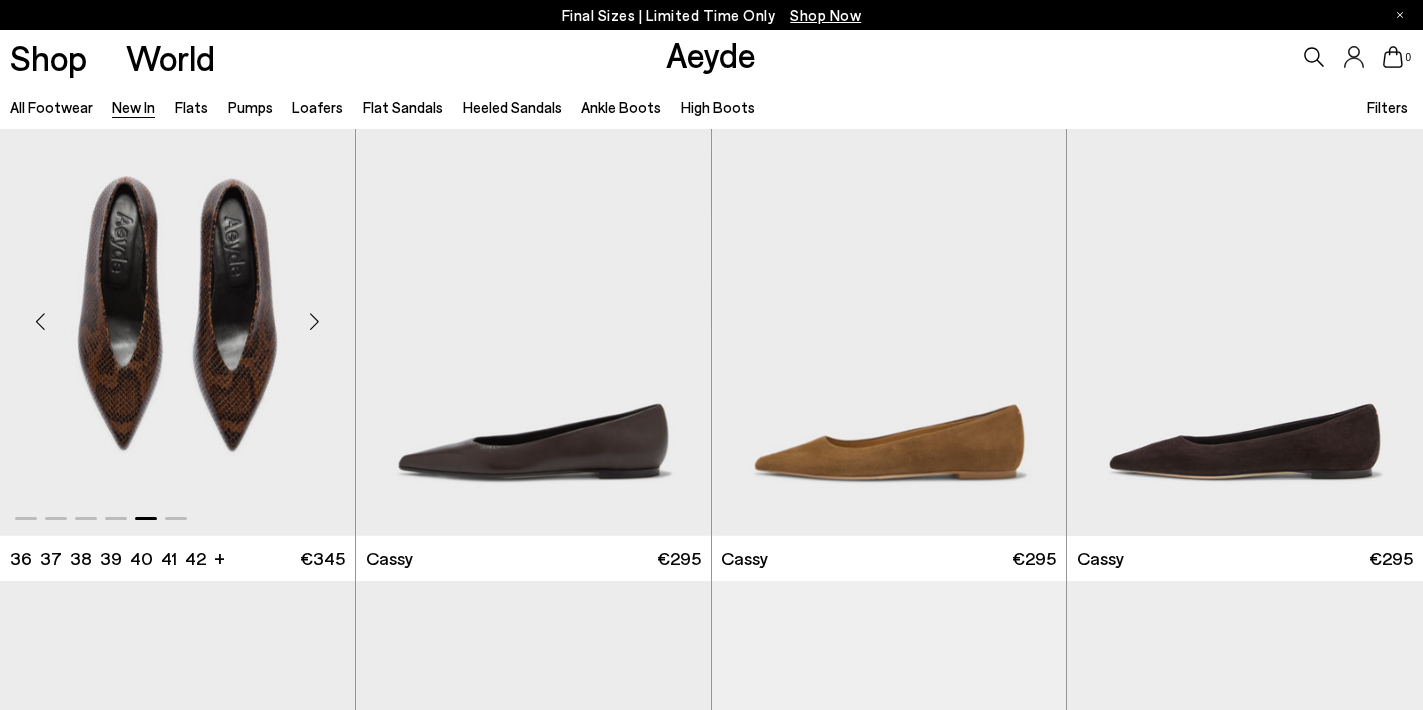 click at bounding box center (315, 321) 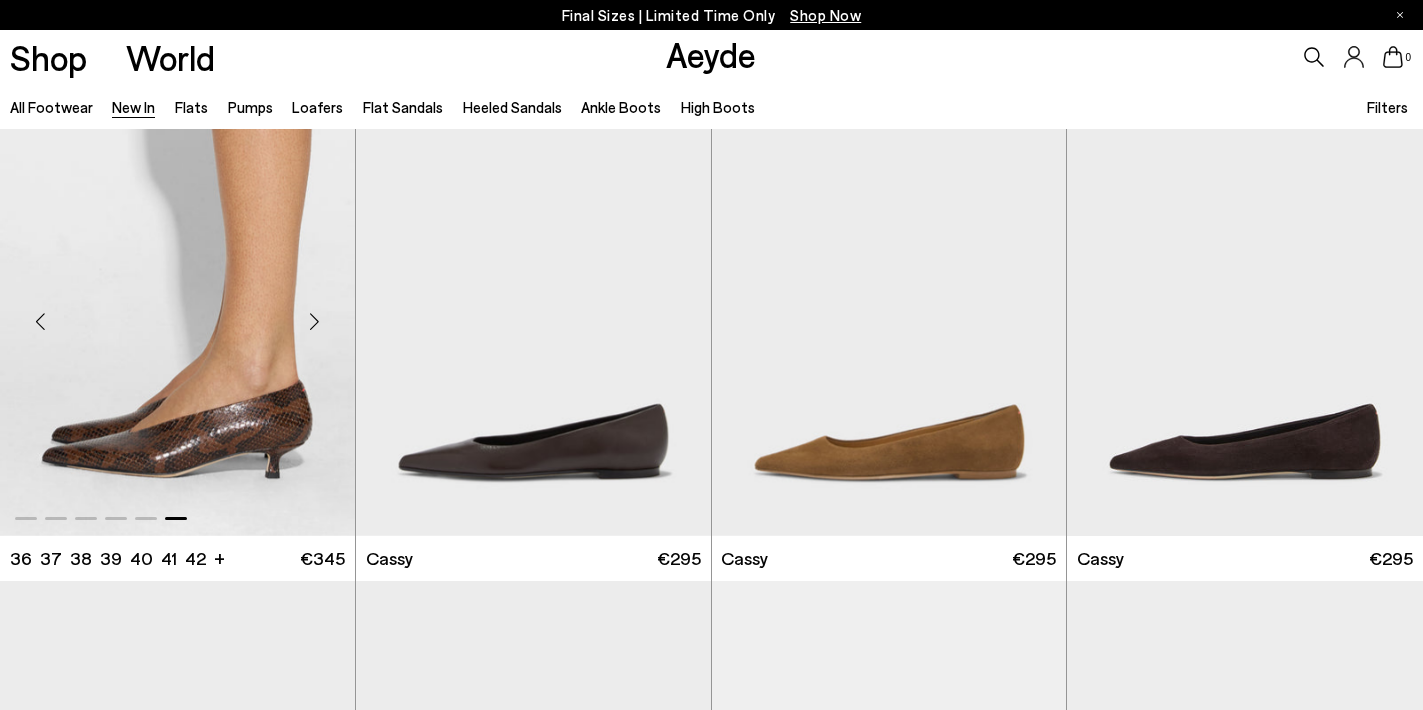 click at bounding box center (315, 321) 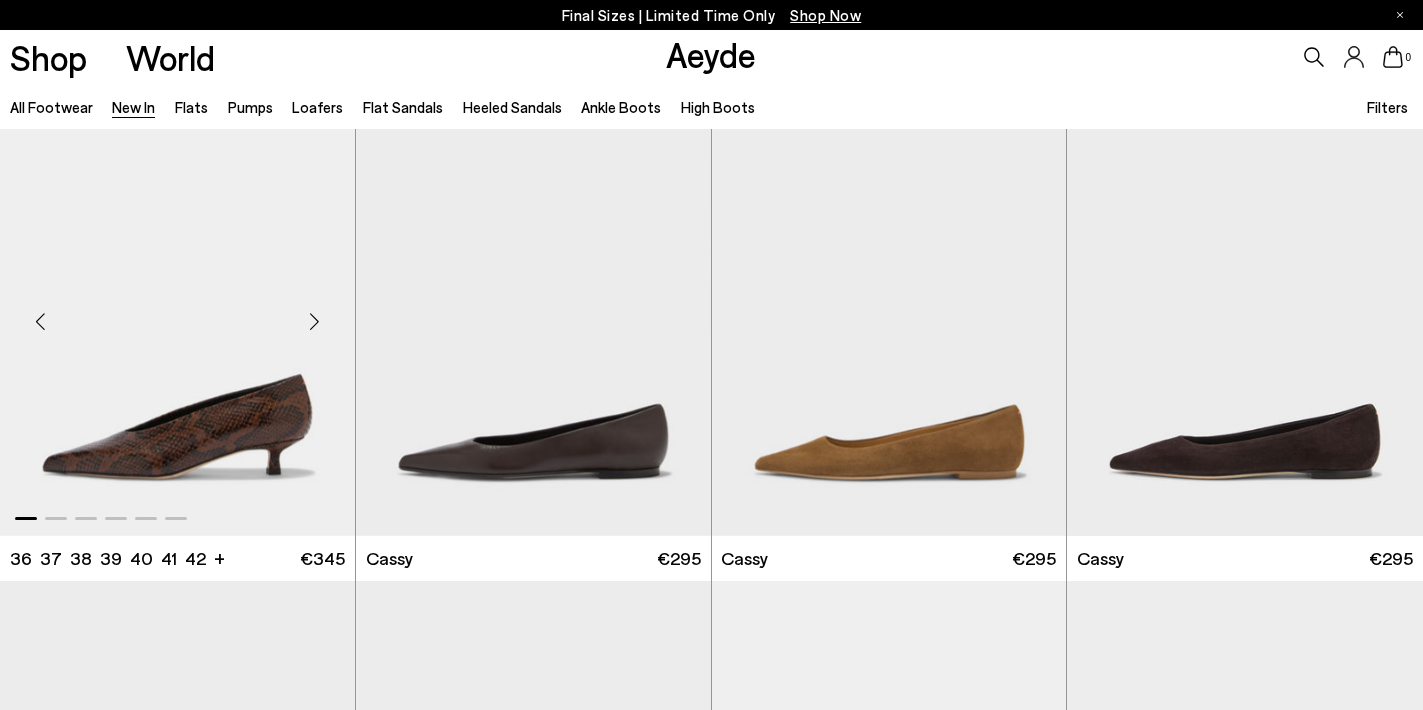 click at bounding box center (315, 321) 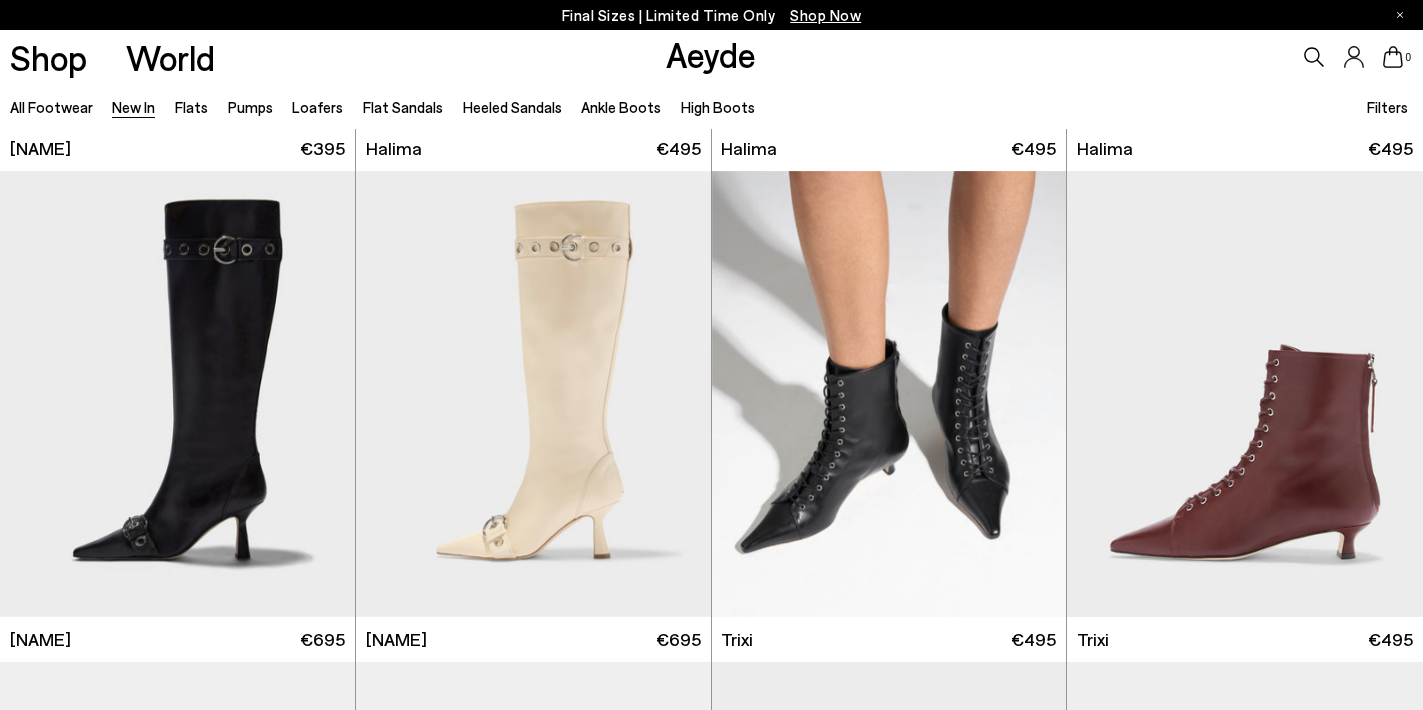 scroll, scrollTop: 4868, scrollLeft: 0, axis: vertical 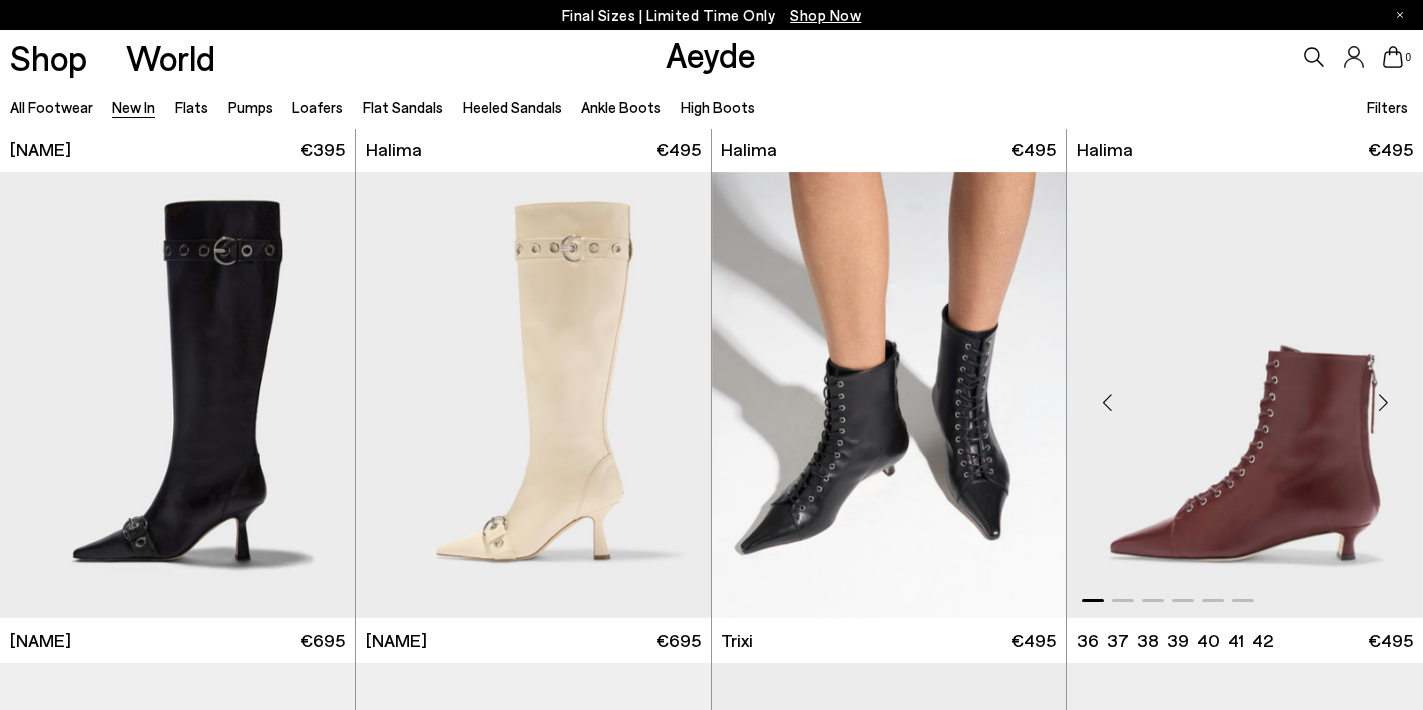 click at bounding box center [1107, 403] 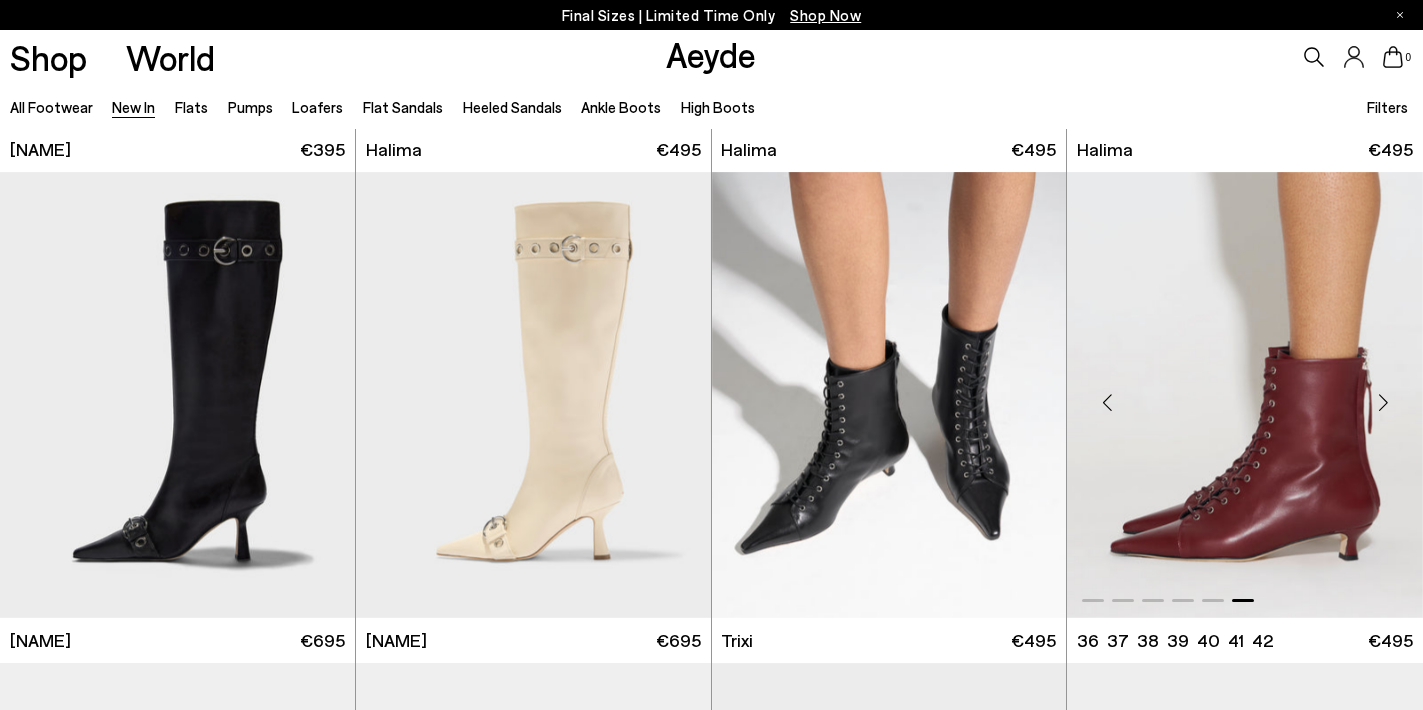 click at bounding box center (1107, 403) 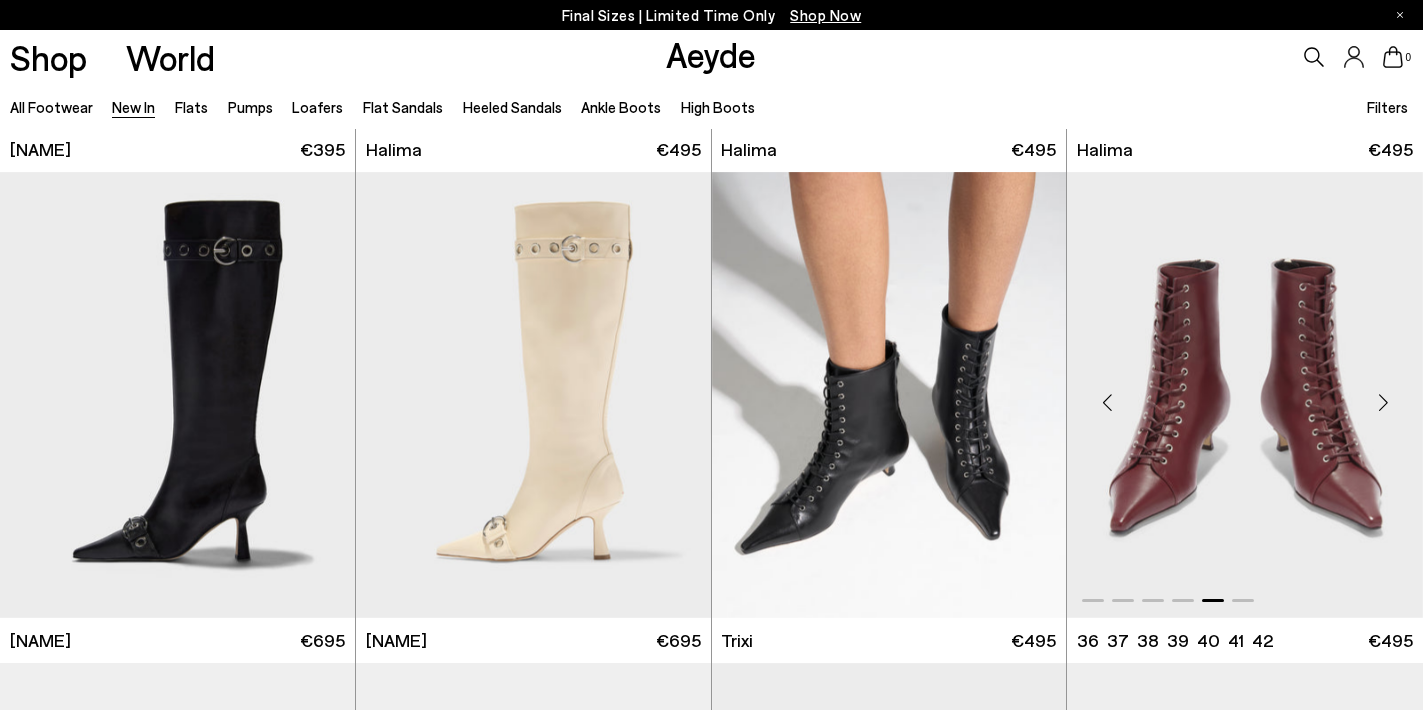 click at bounding box center [1107, 403] 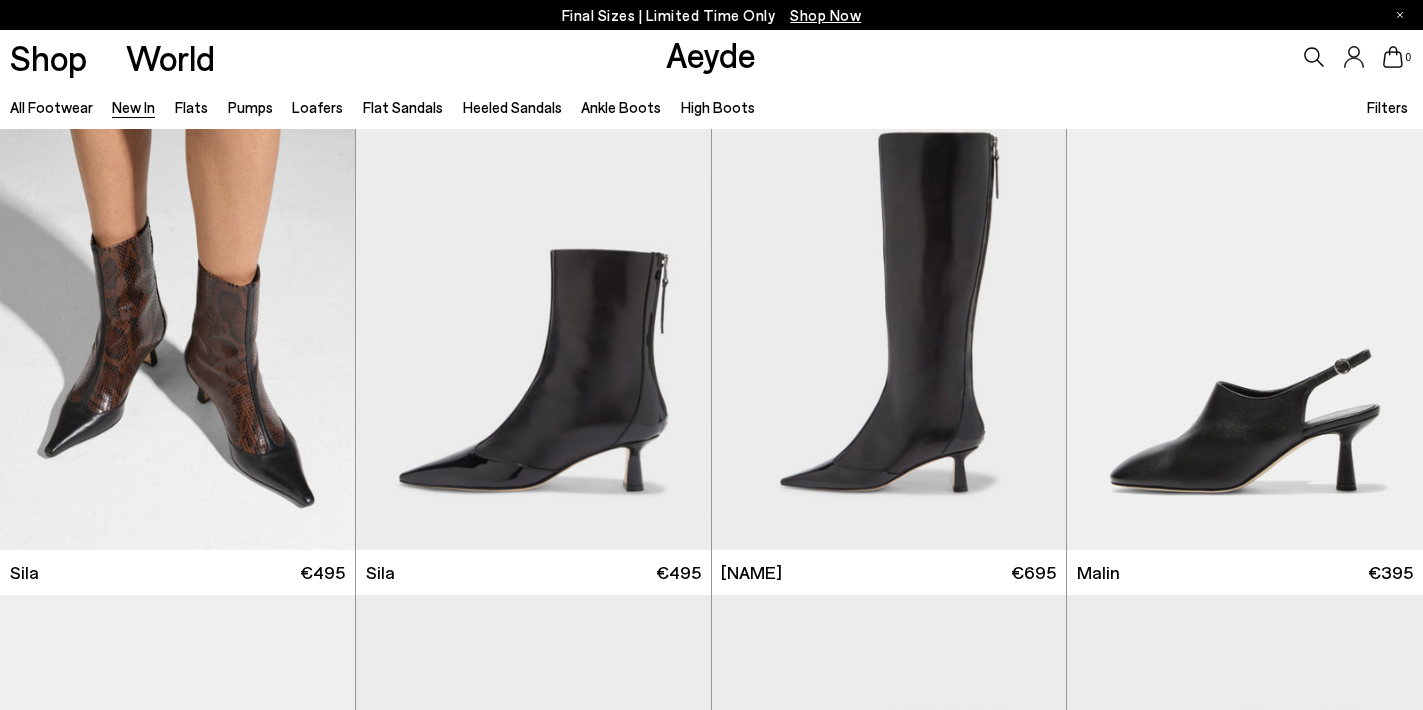 scroll, scrollTop: 2965, scrollLeft: 0, axis: vertical 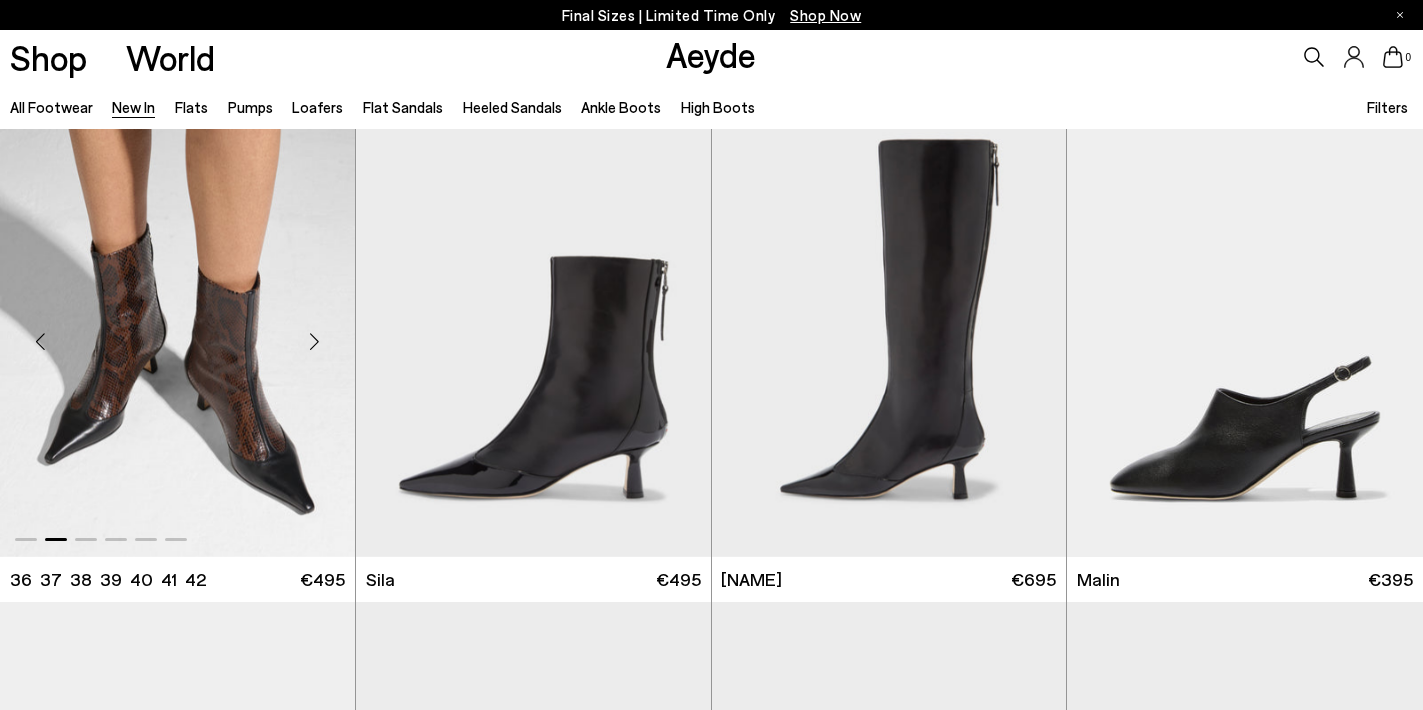 click at bounding box center (315, 342) 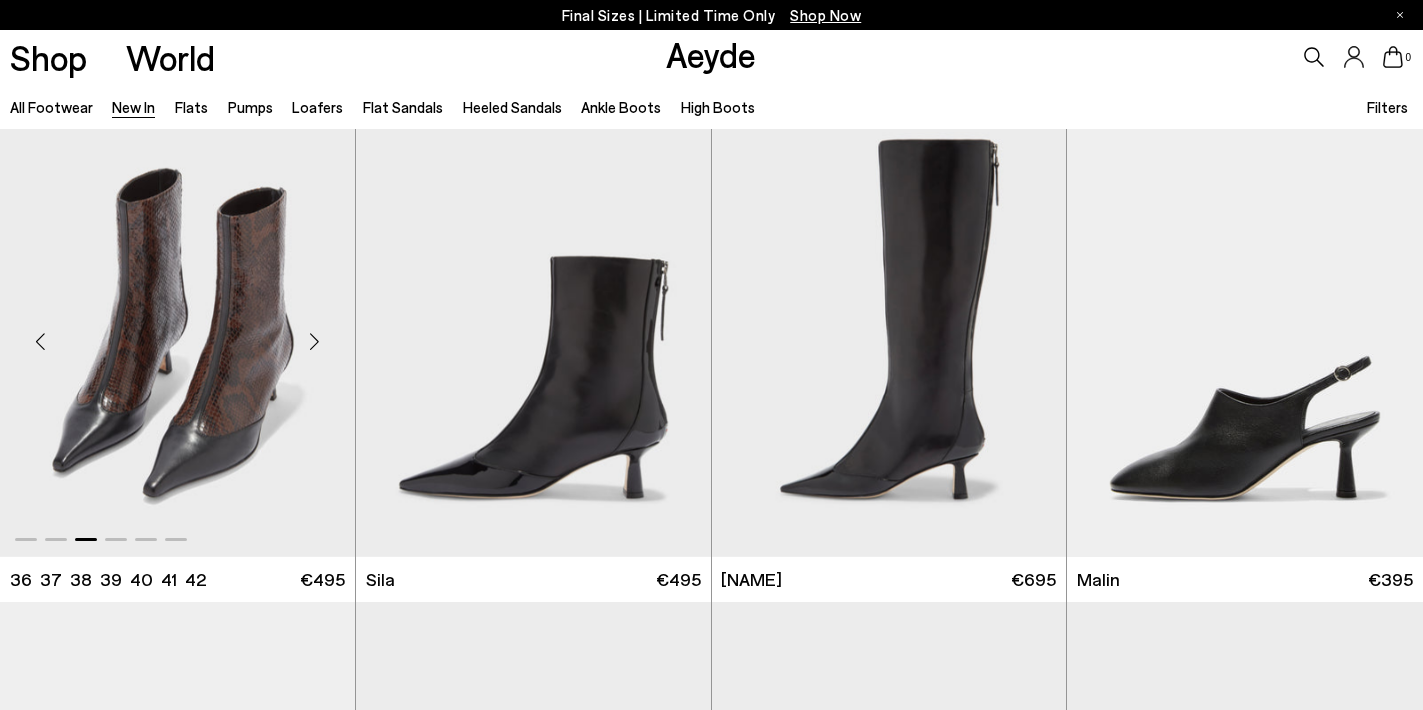 click at bounding box center (315, 342) 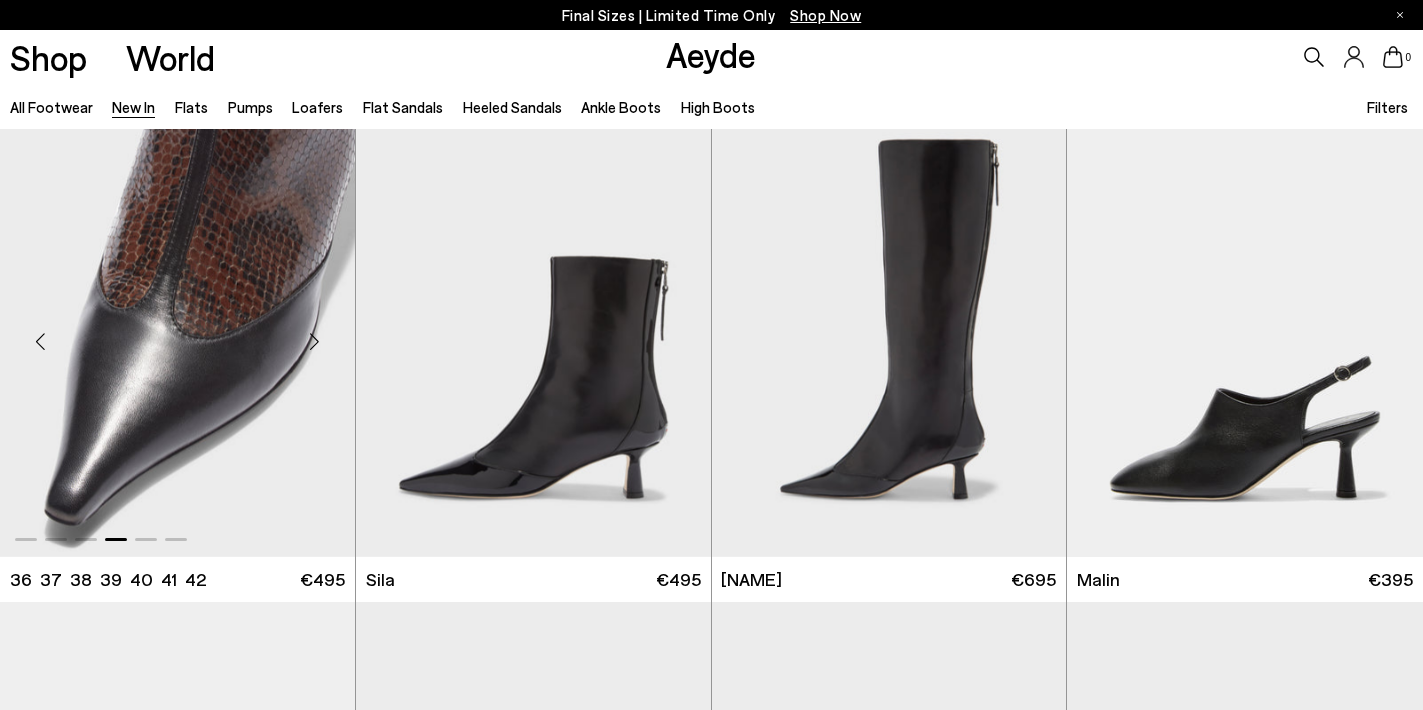 click at bounding box center (315, 342) 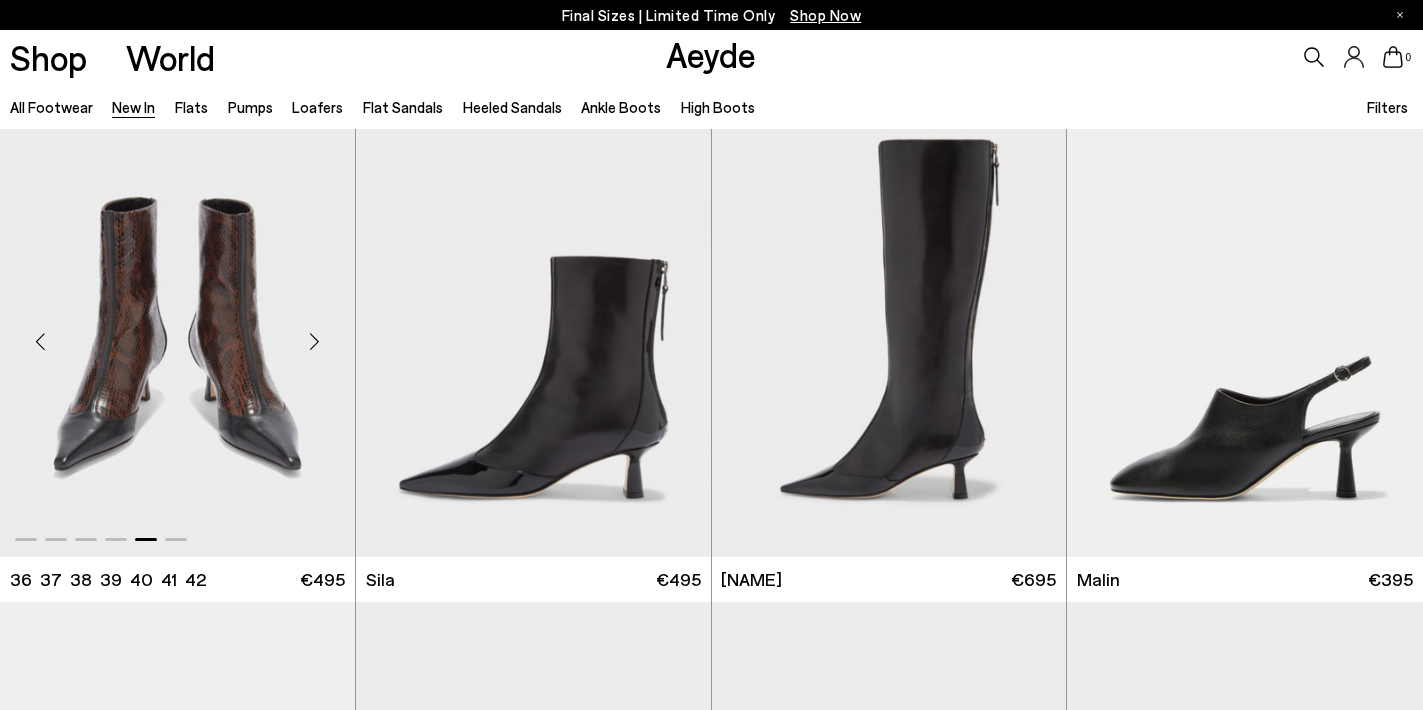 click at bounding box center (315, 342) 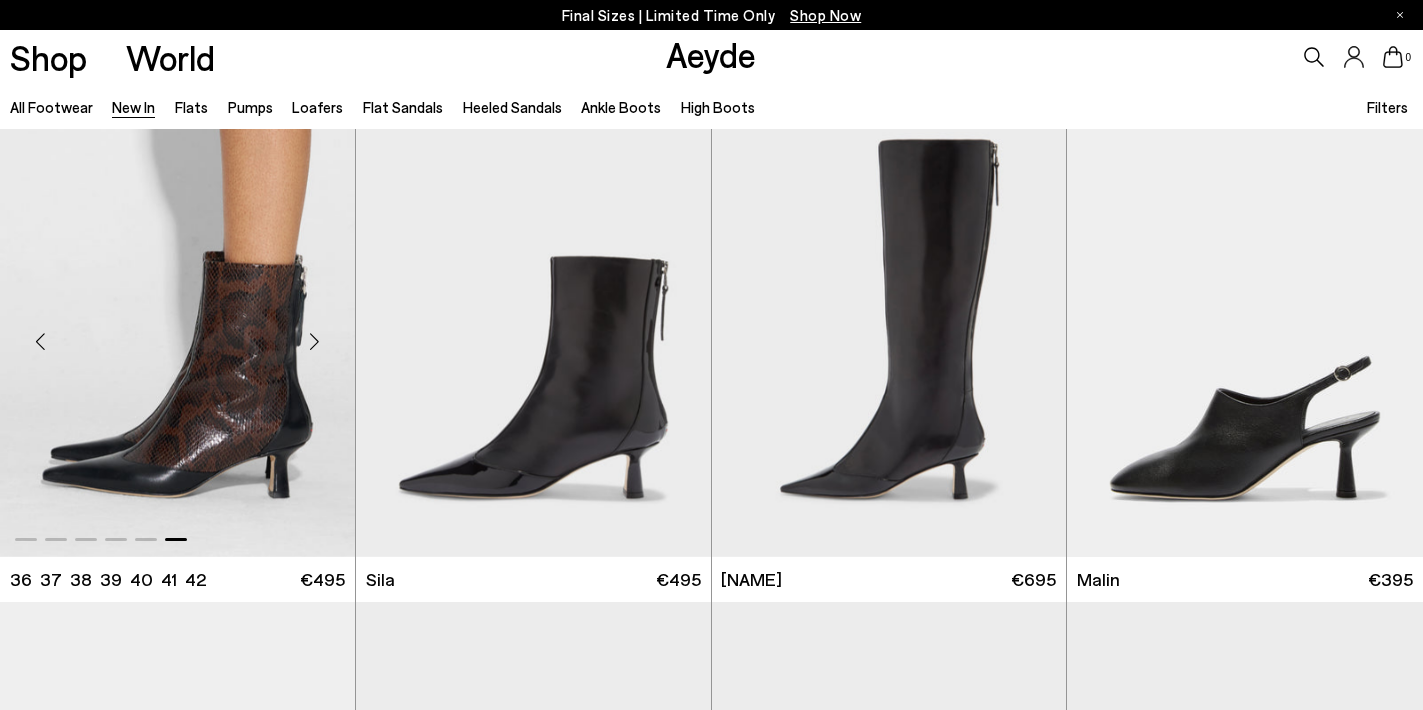 click at bounding box center (315, 342) 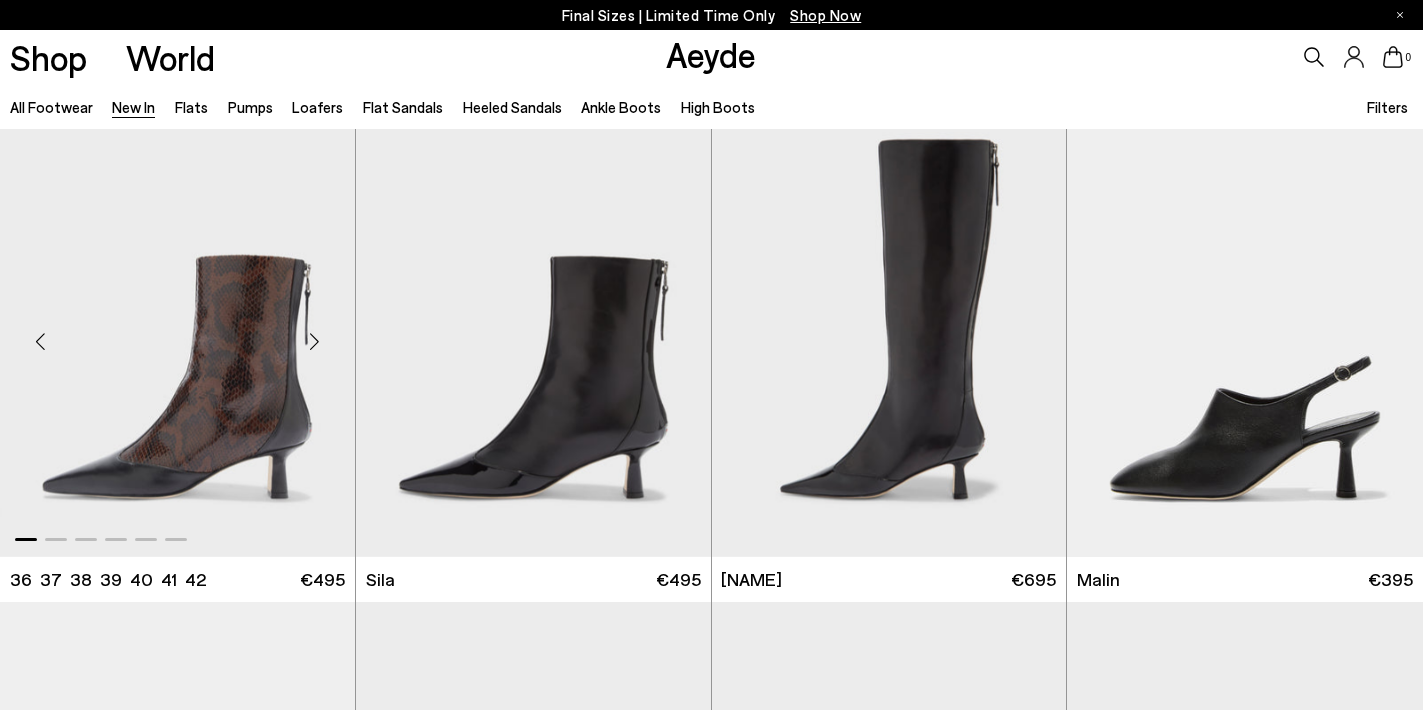 click at bounding box center [315, 342] 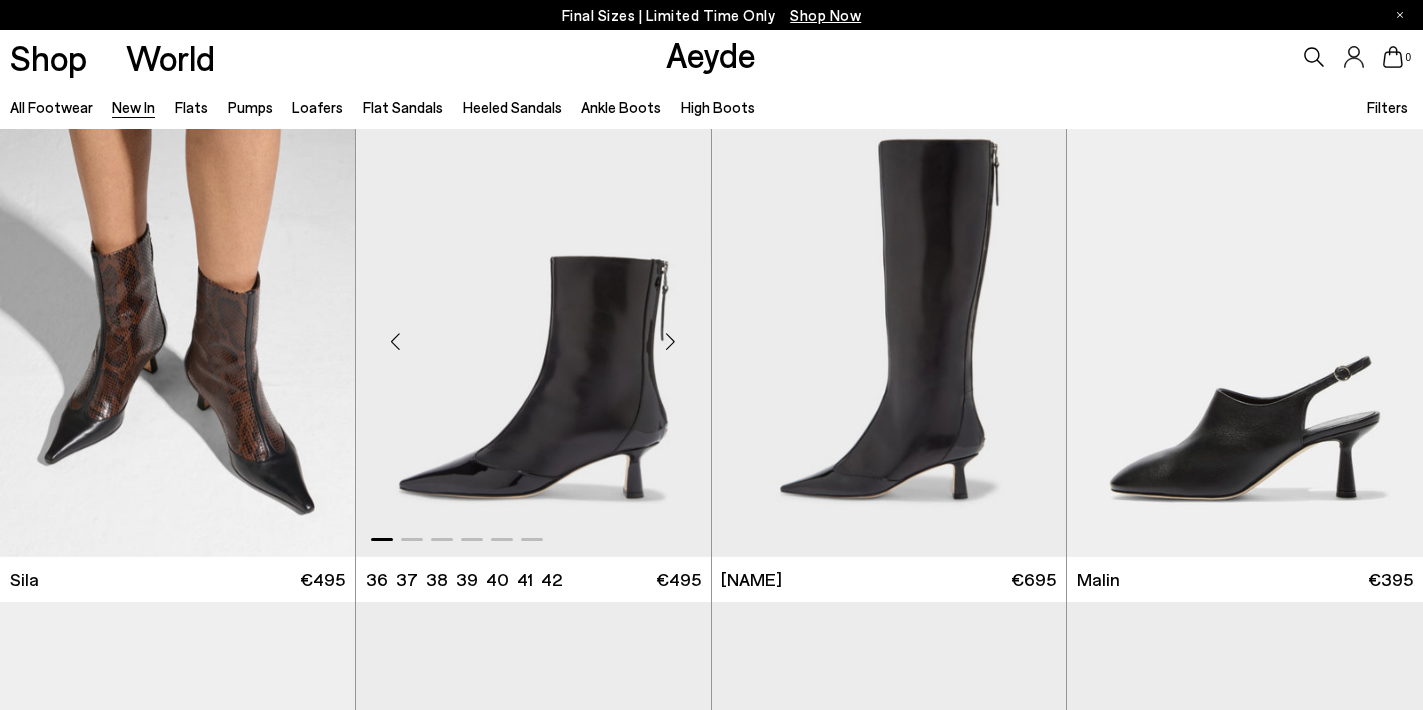click at bounding box center (671, 342) 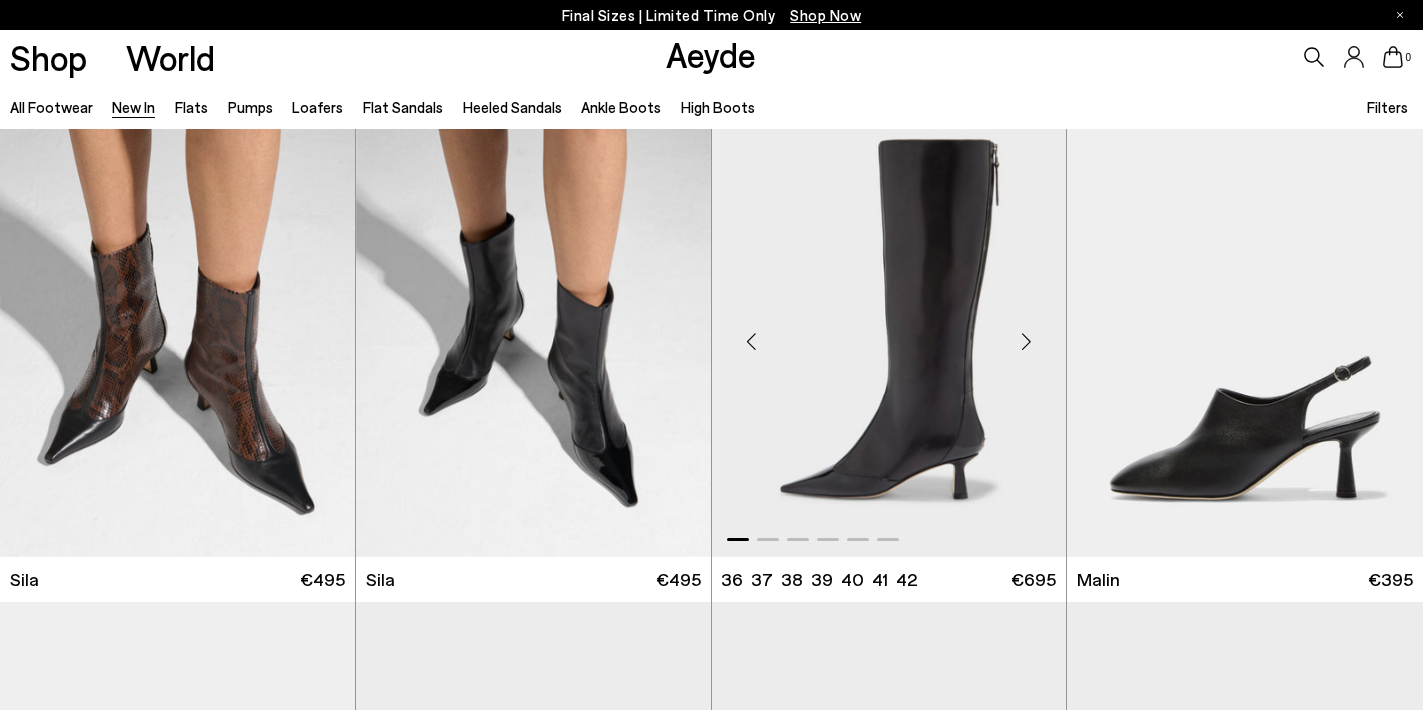 click at bounding box center (1026, 342) 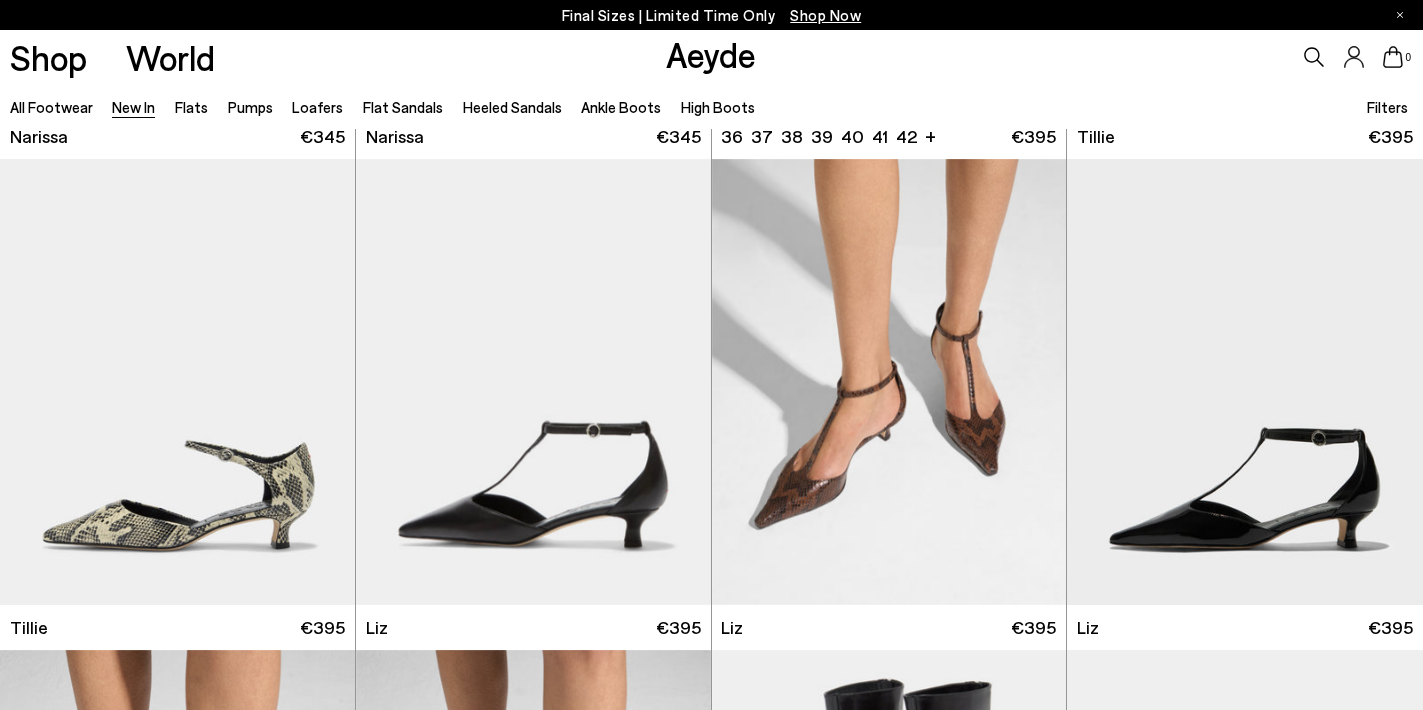 scroll, scrollTop: 2430, scrollLeft: 0, axis: vertical 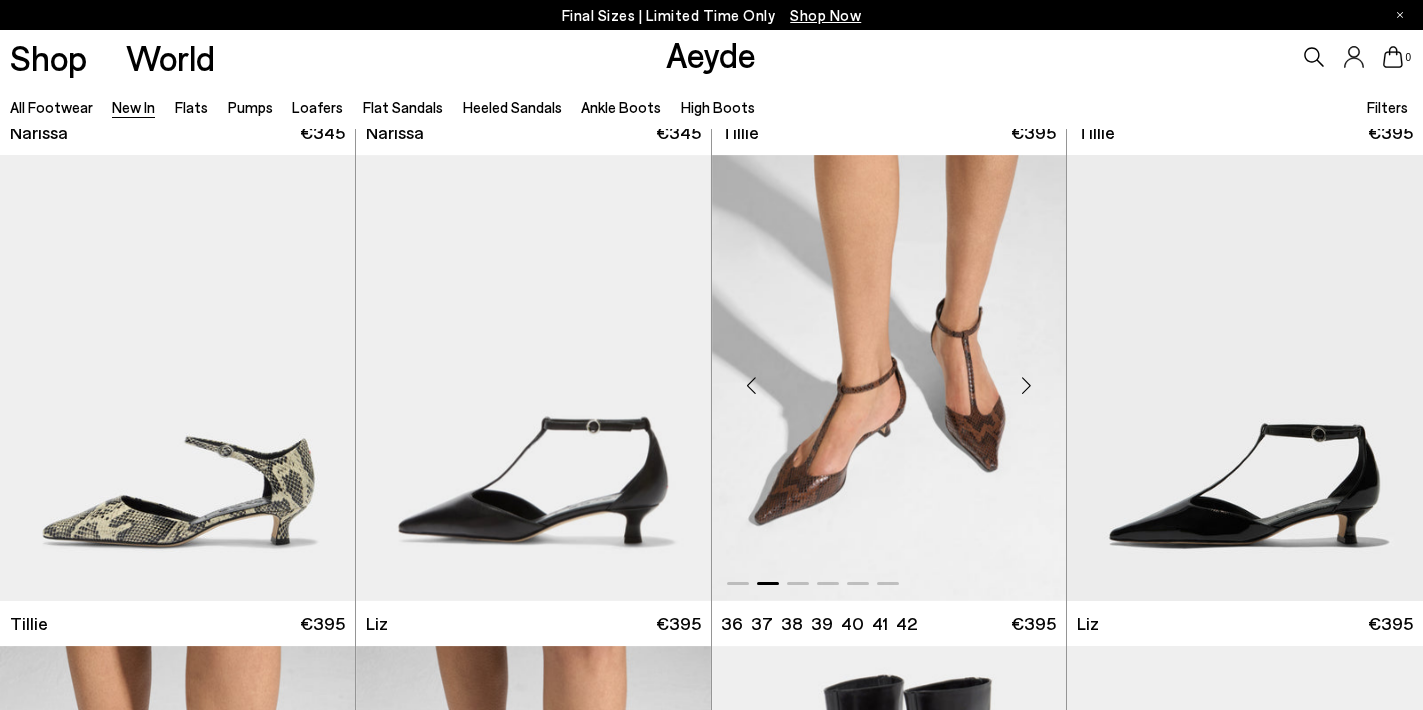 click at bounding box center (1026, 386) 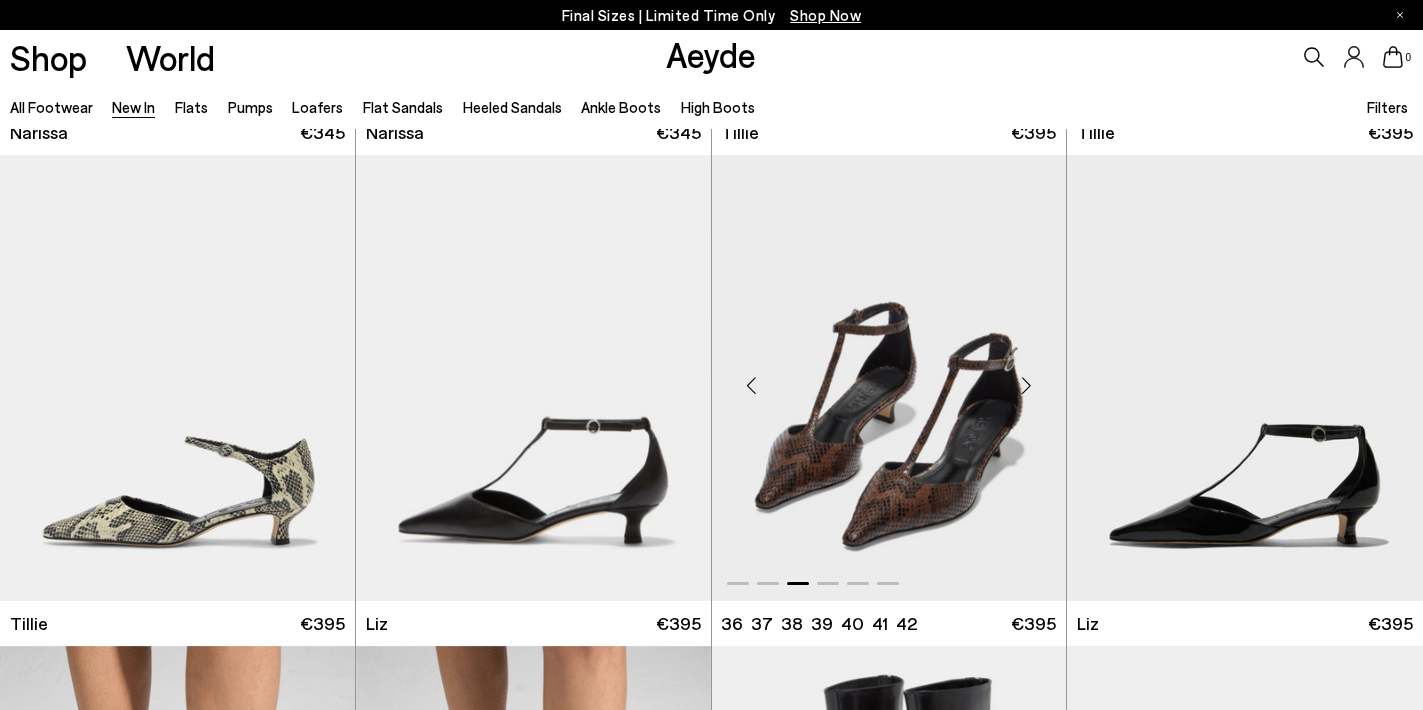 click at bounding box center (1026, 386) 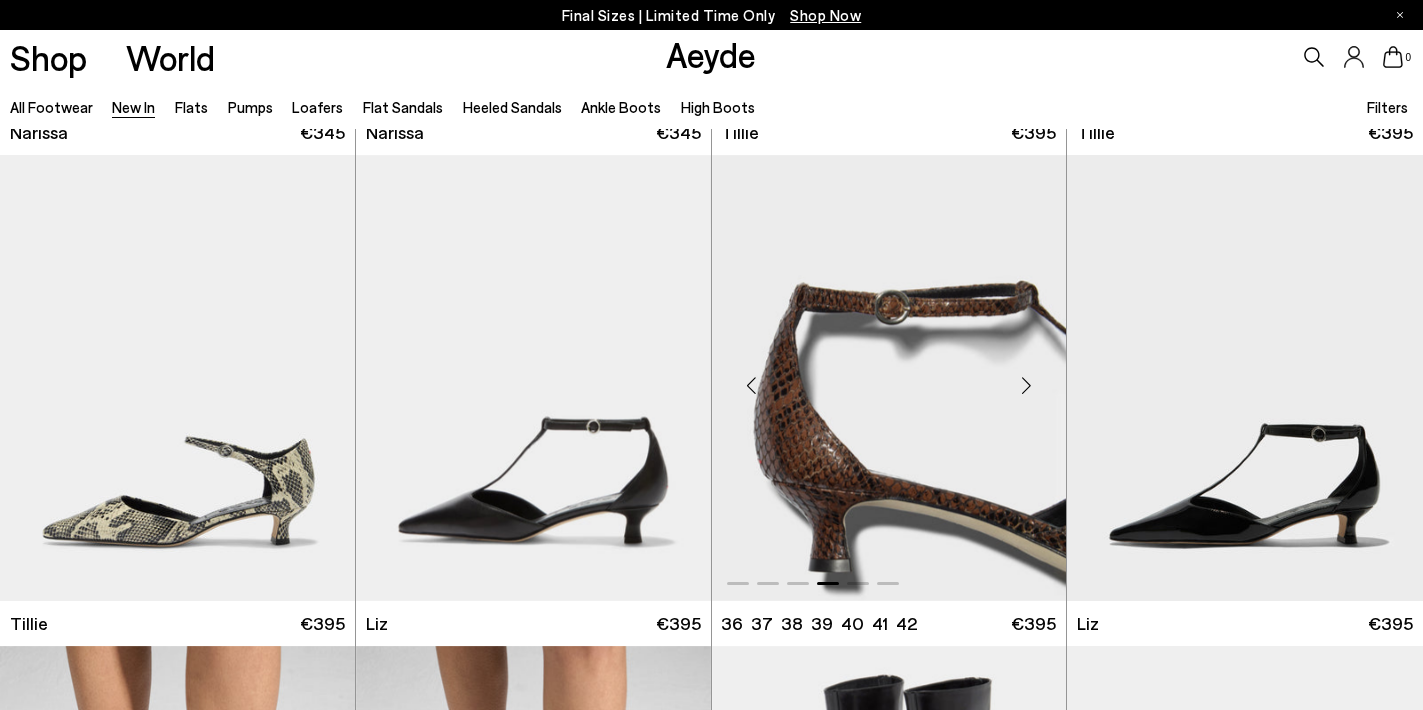 click at bounding box center [1026, 386] 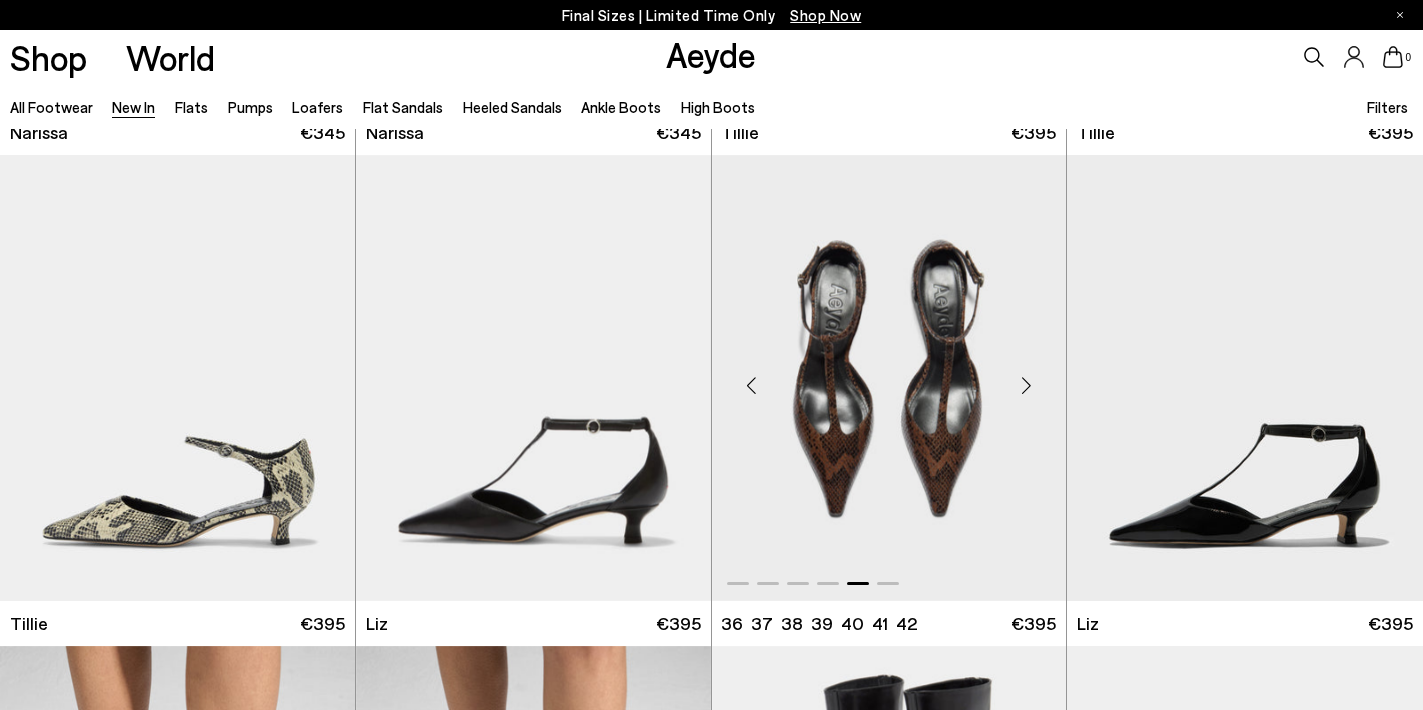 click at bounding box center (1026, 386) 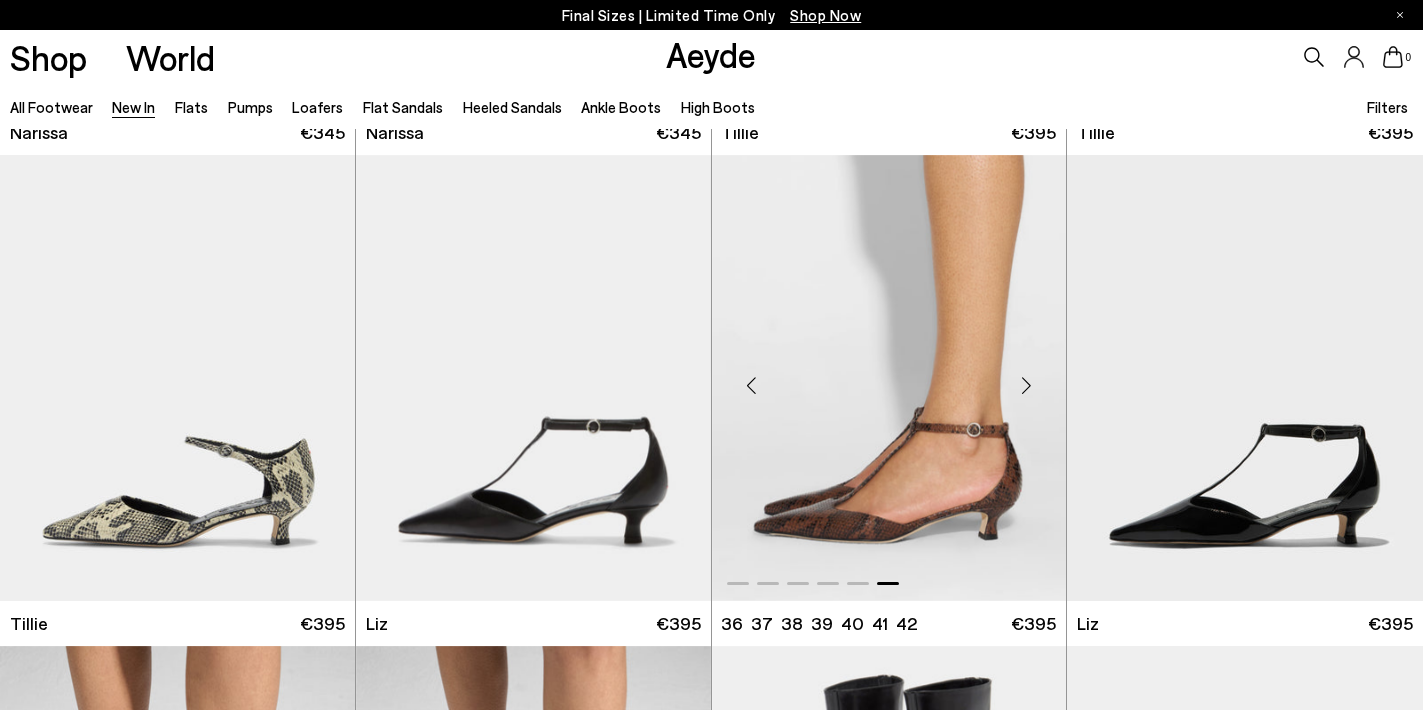 click at bounding box center [1026, 386] 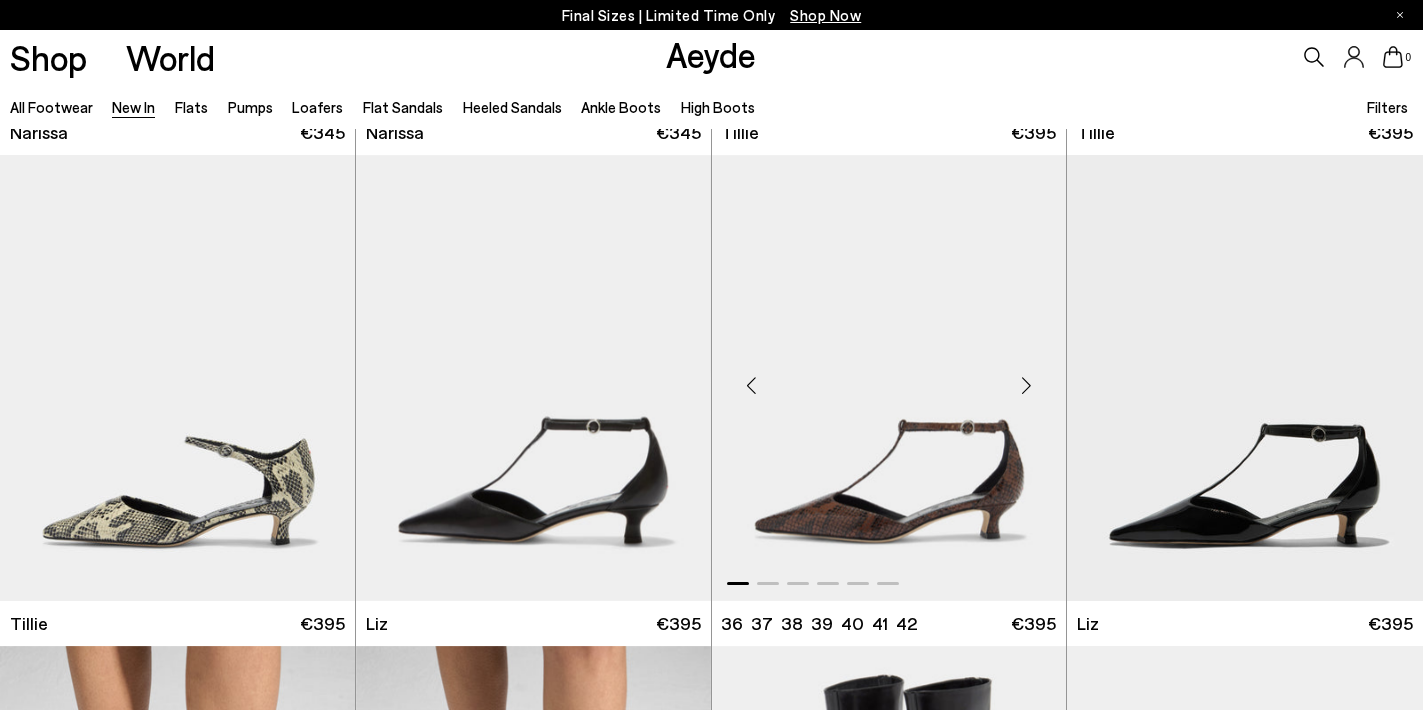 click at bounding box center (1026, 386) 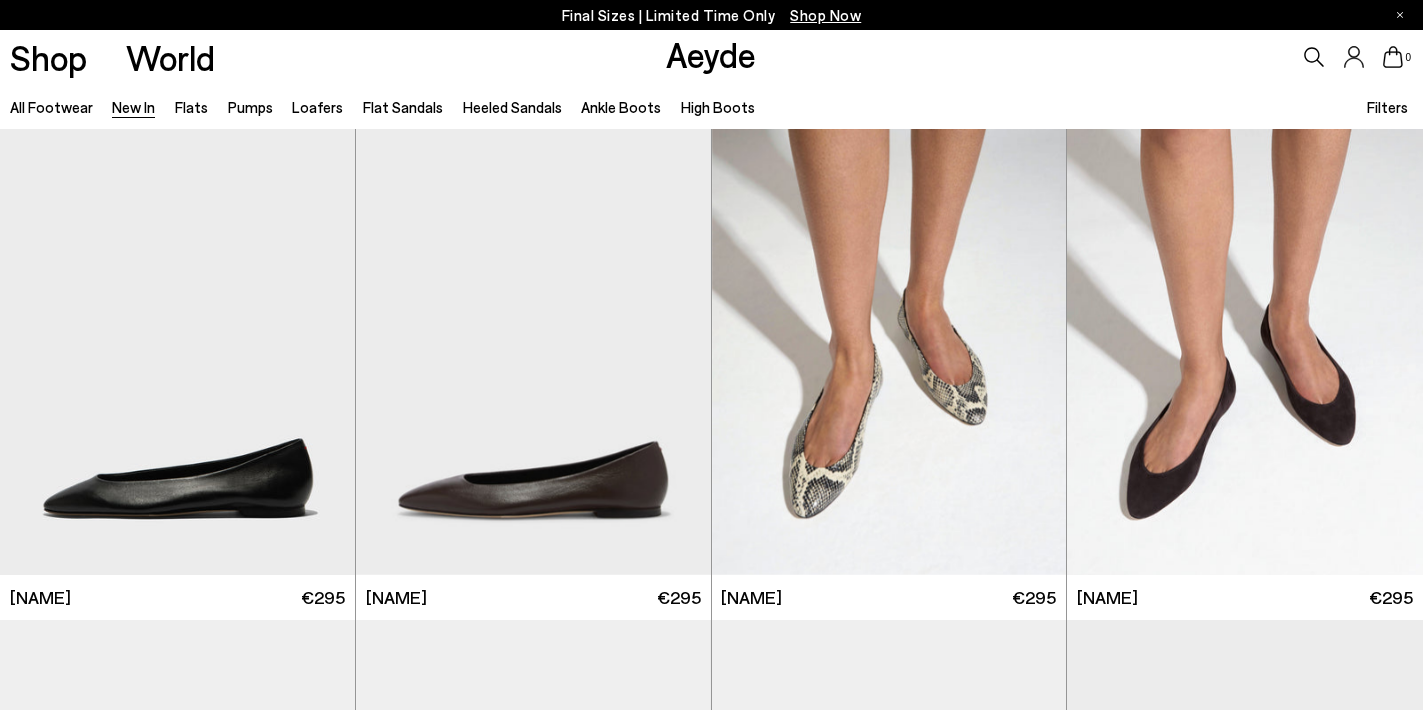 scroll, scrollTop: 0, scrollLeft: 0, axis: both 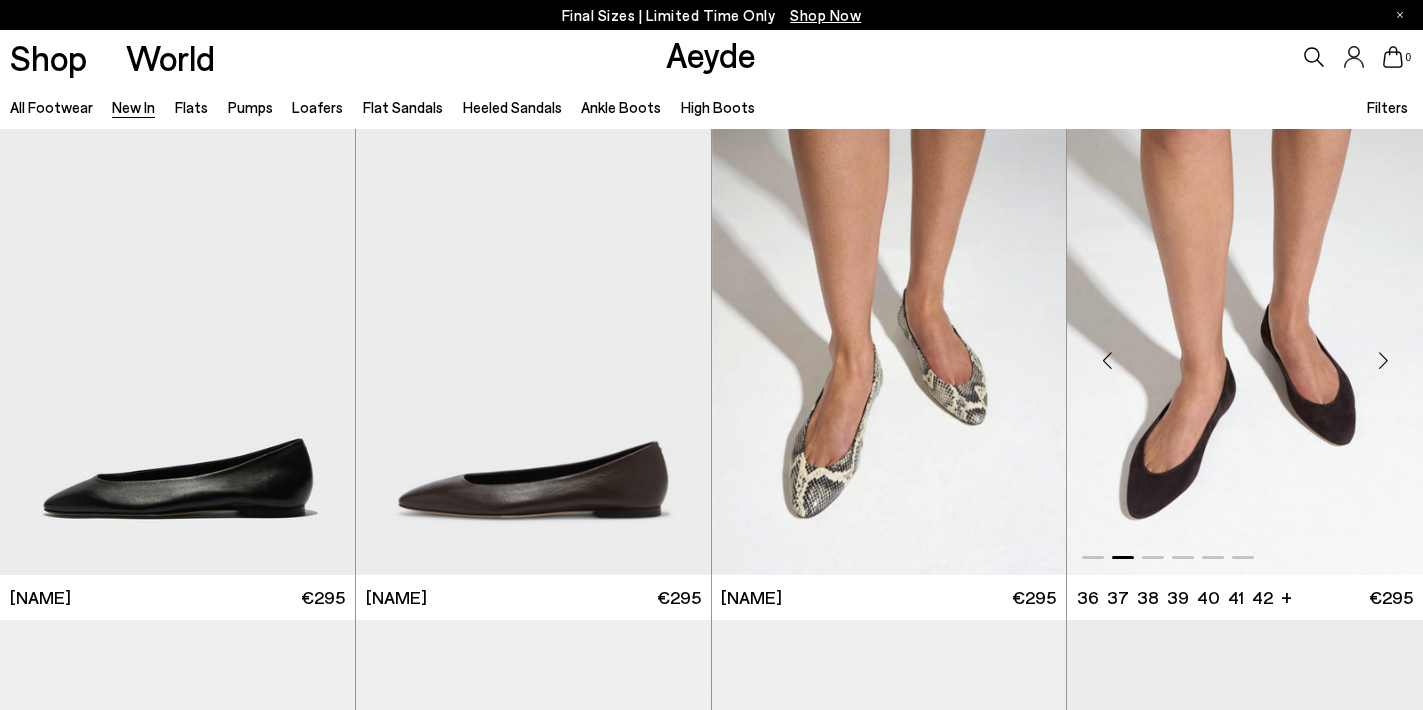 click at bounding box center [1383, 360] 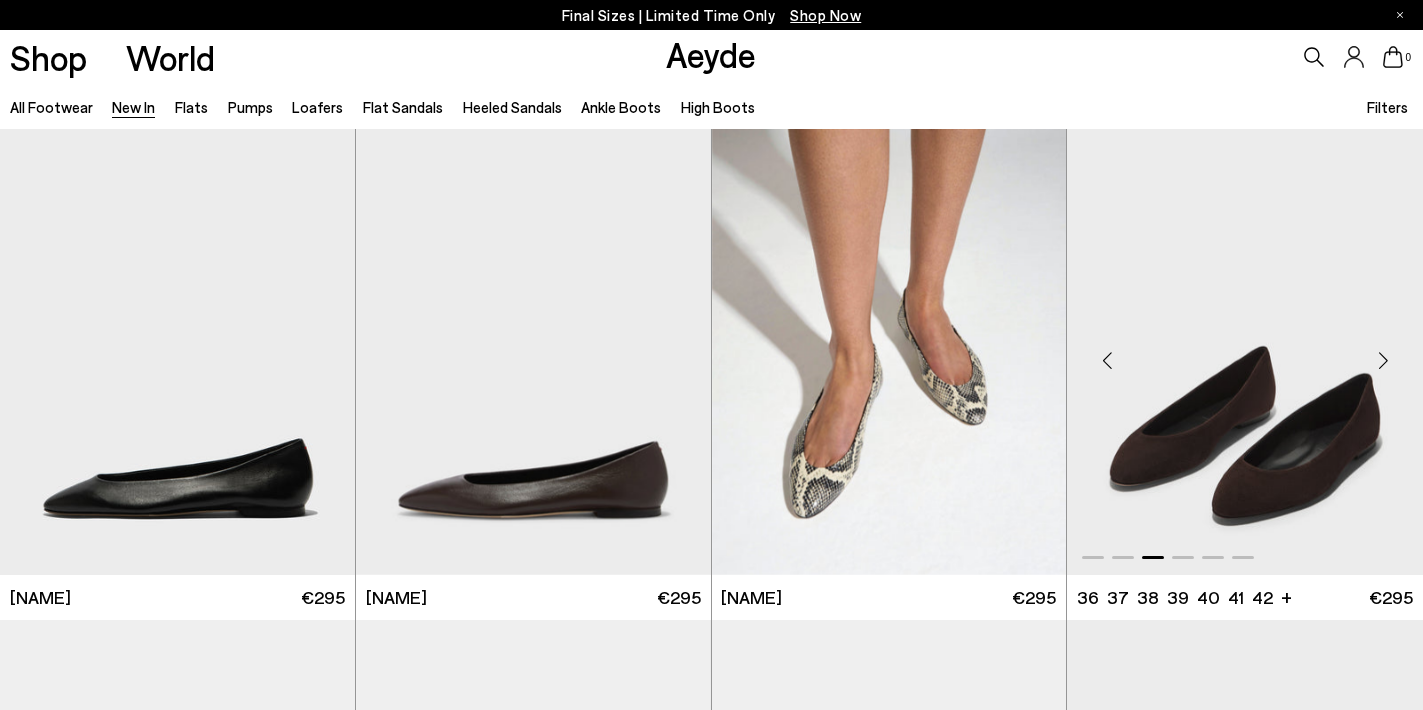 click at bounding box center [1383, 360] 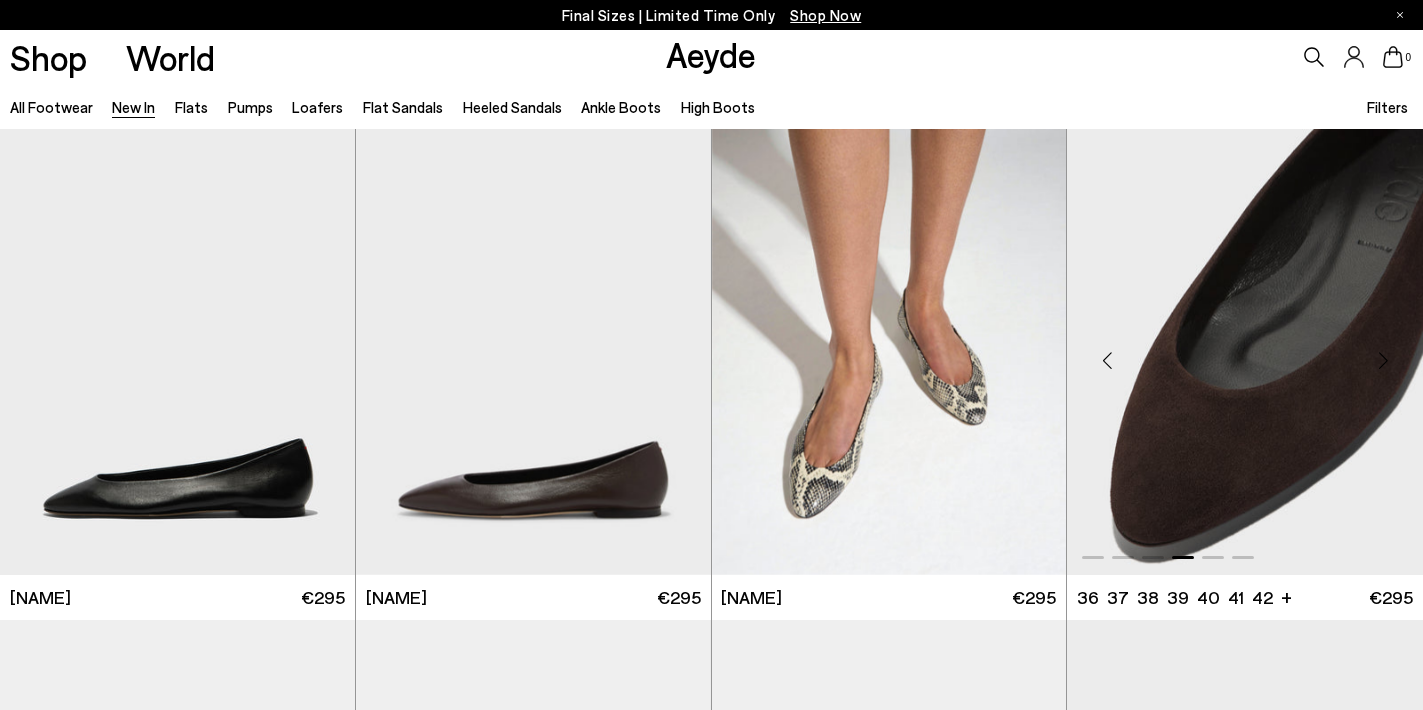 click at bounding box center (1383, 360) 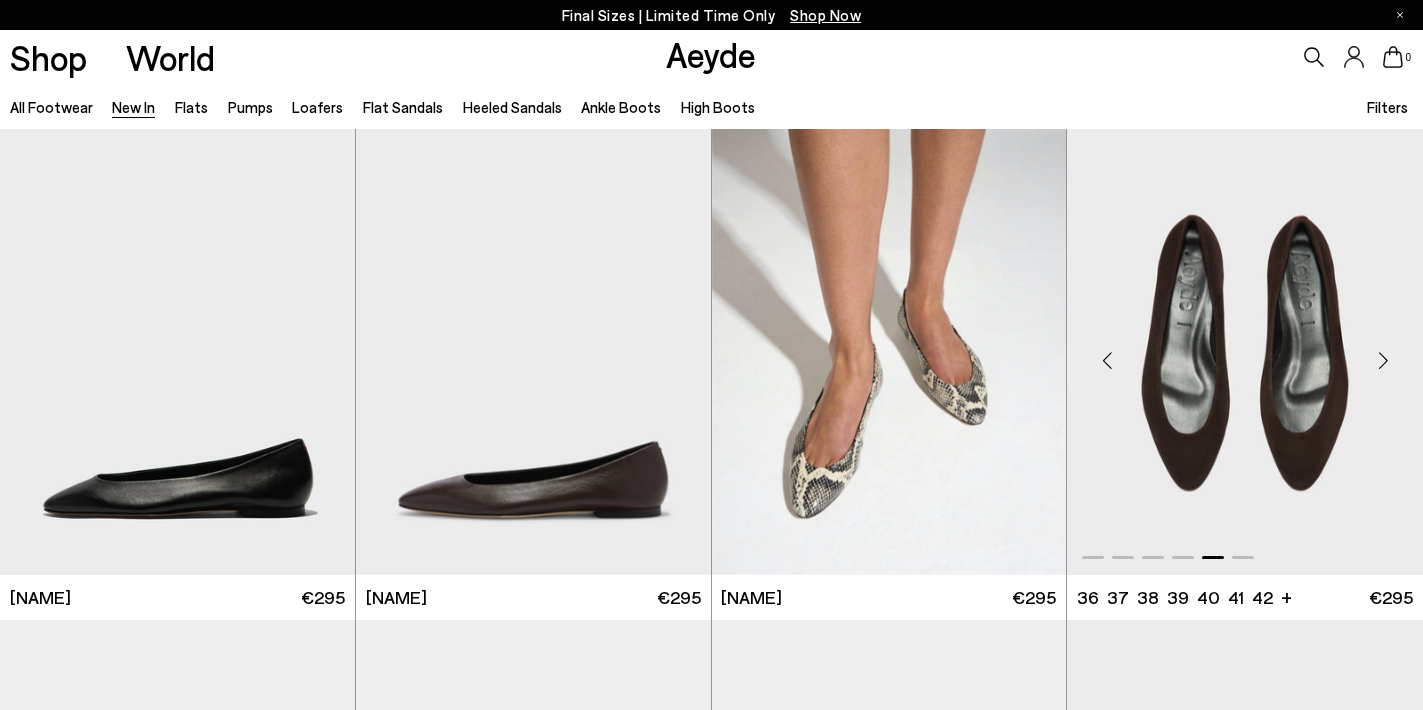 click at bounding box center (1383, 360) 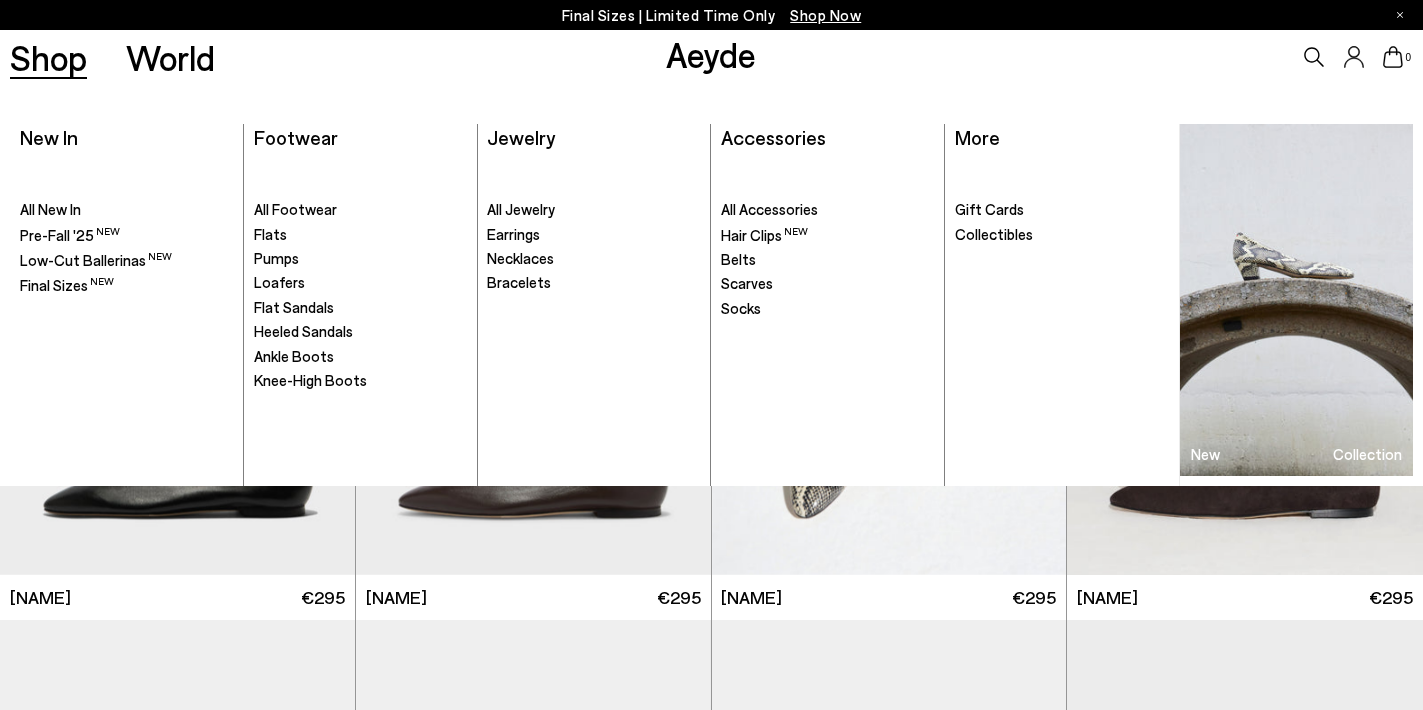 click on "Shop" at bounding box center [48, 57] 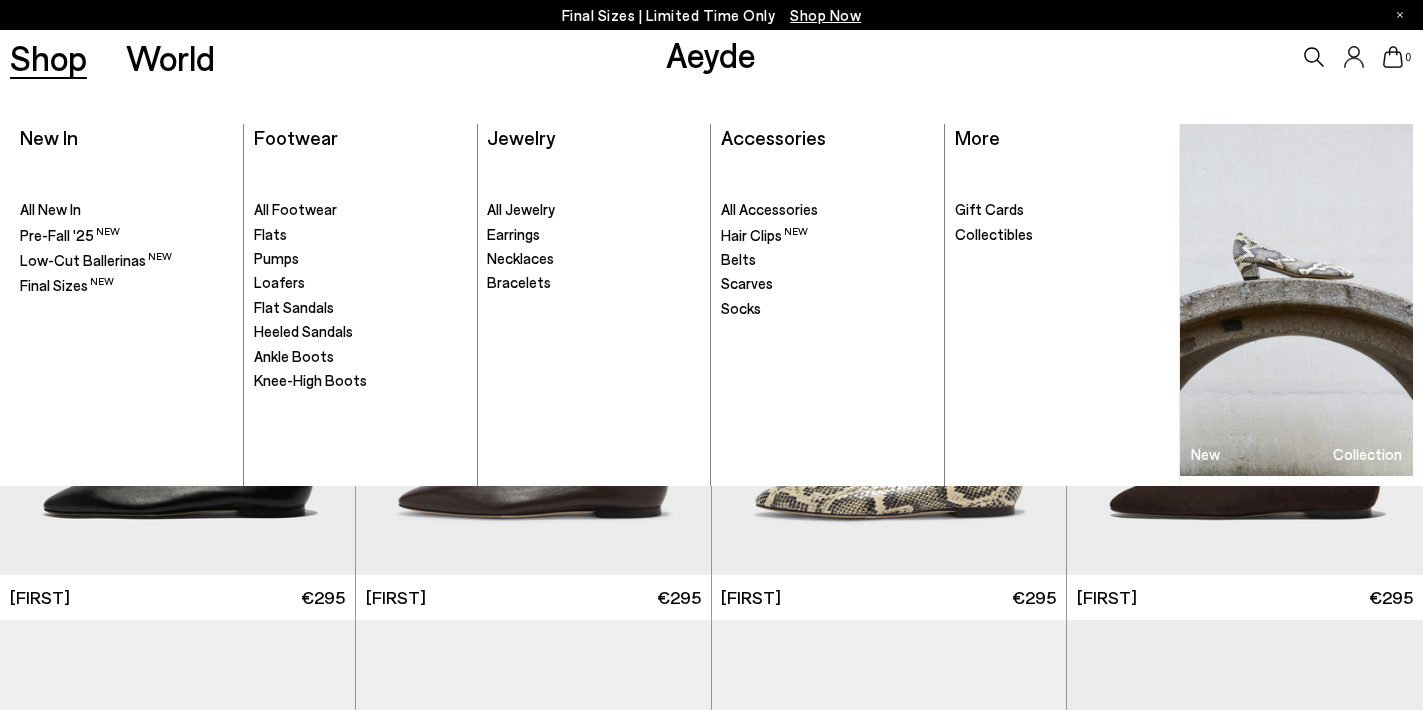 scroll, scrollTop: 0, scrollLeft: 0, axis: both 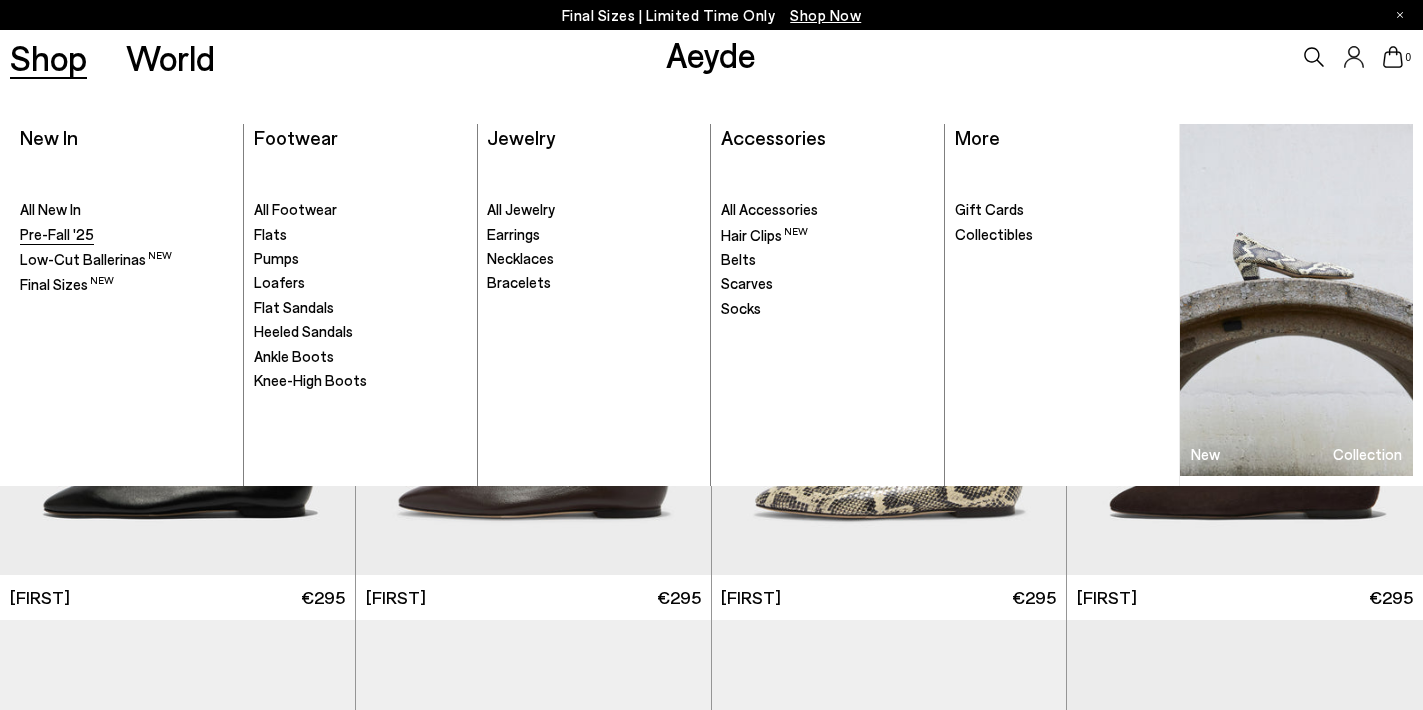 click on "Pre-Fall '25" at bounding box center [57, 234] 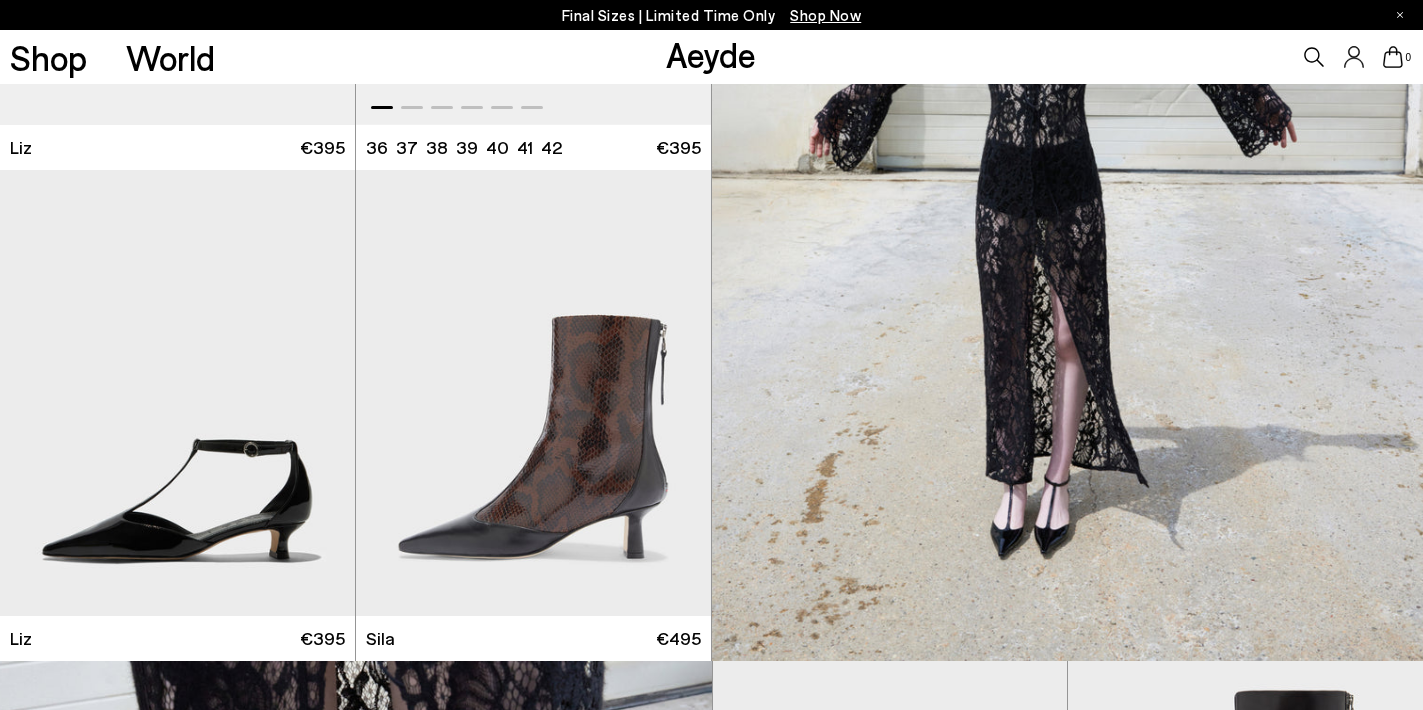 scroll, scrollTop: 2788, scrollLeft: 0, axis: vertical 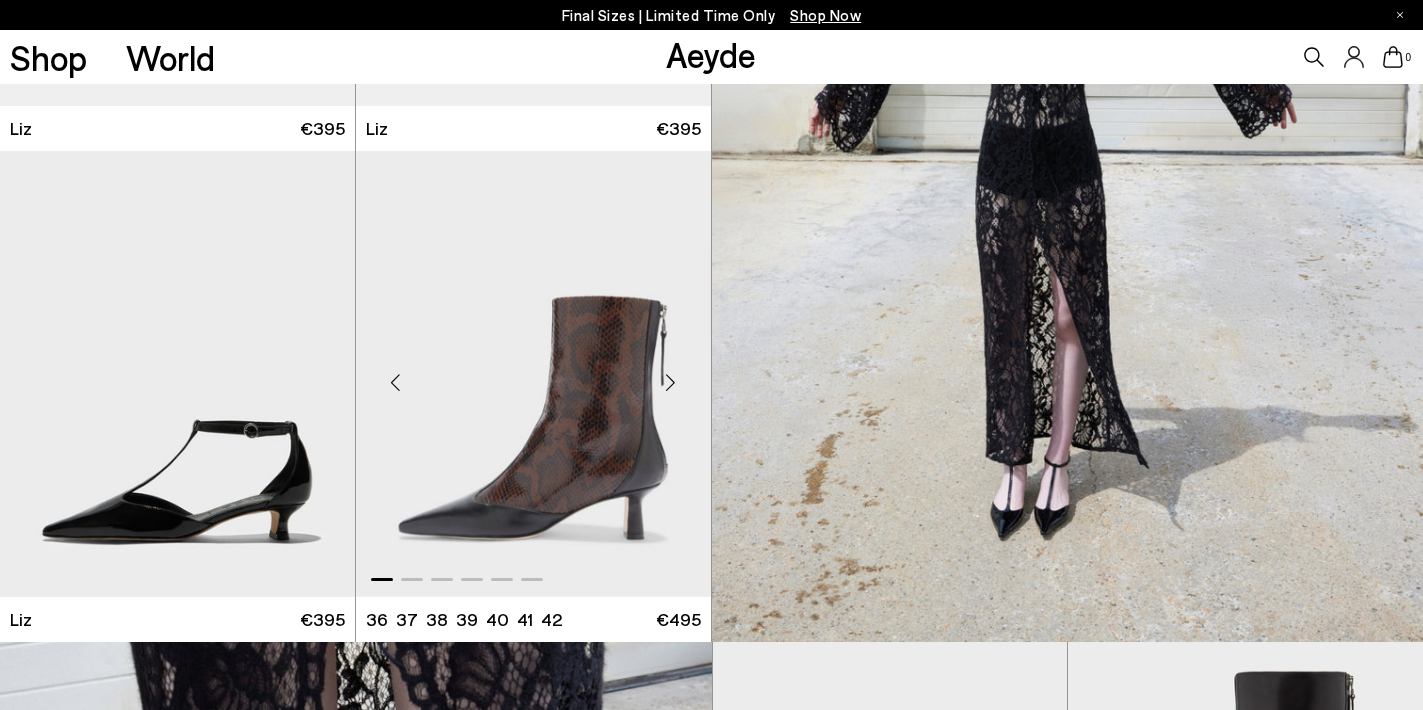 click at bounding box center (671, 382) 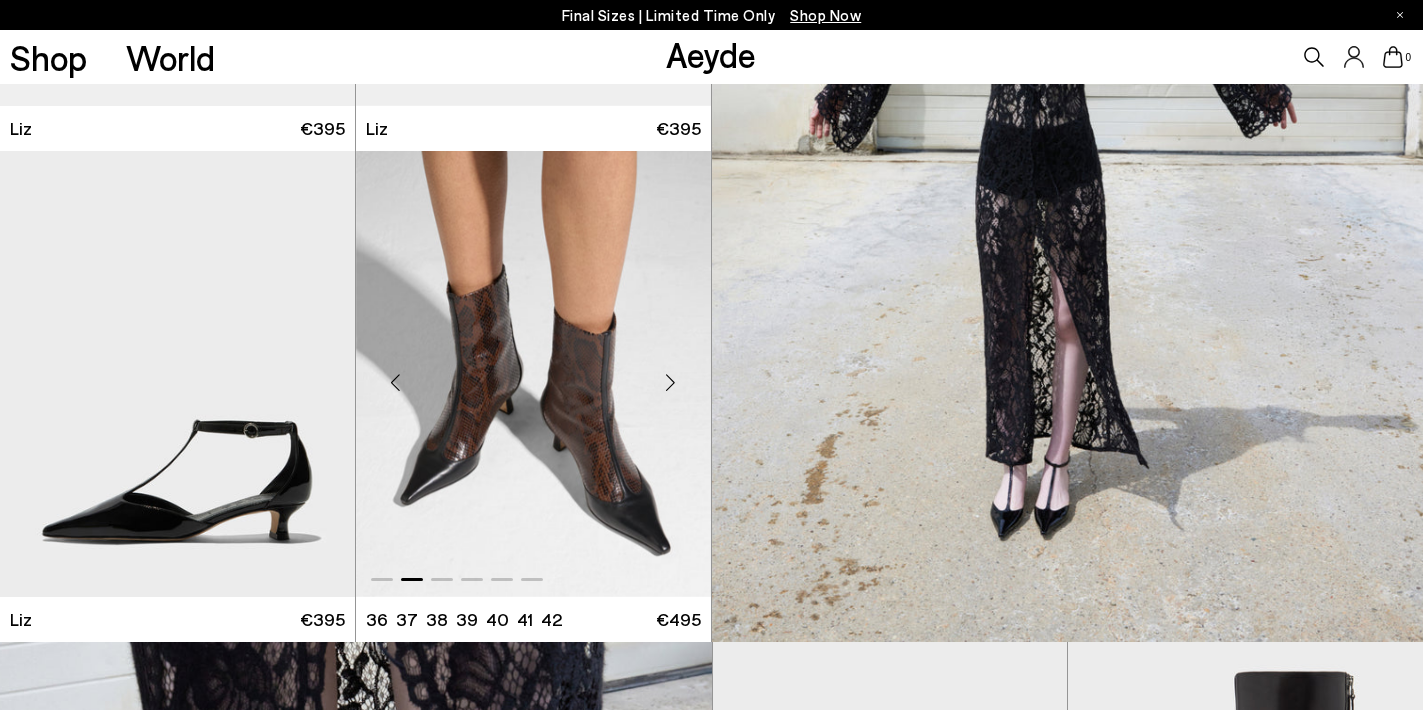 click at bounding box center (671, 382) 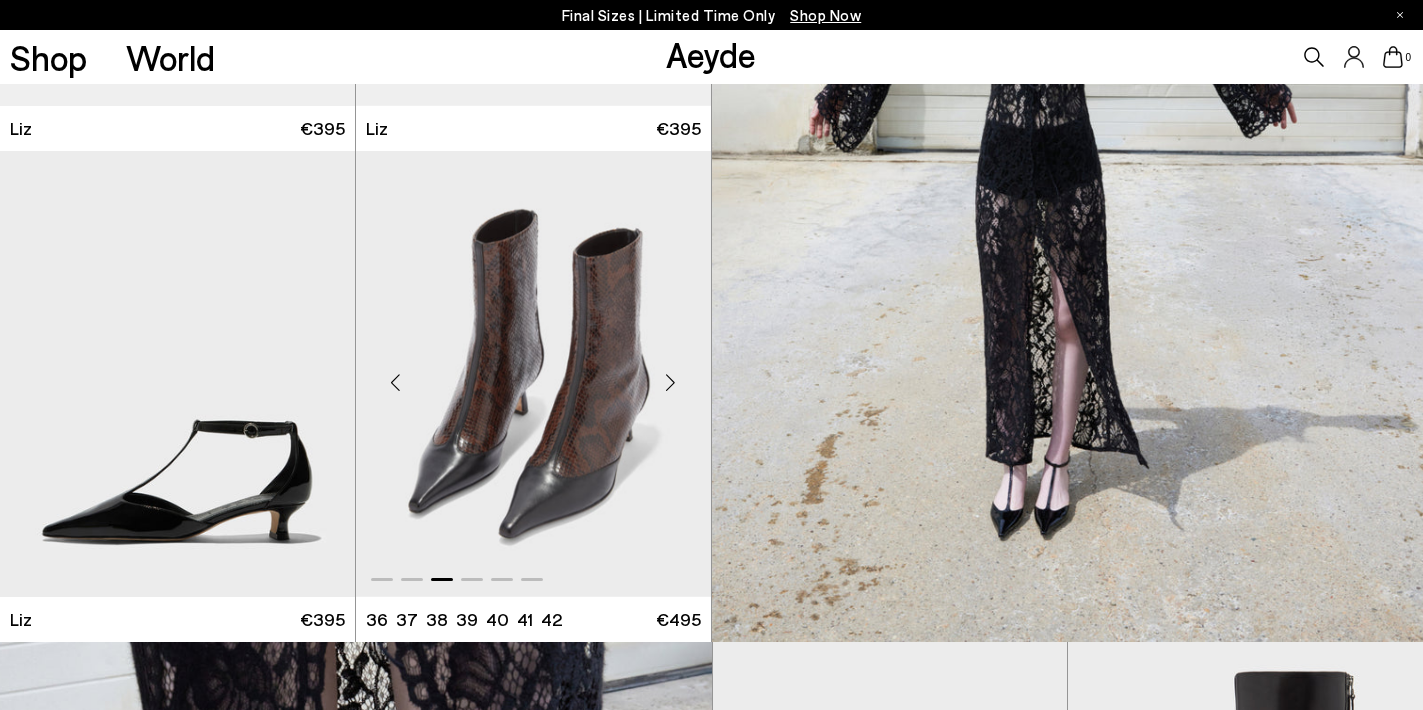 click at bounding box center [671, 382] 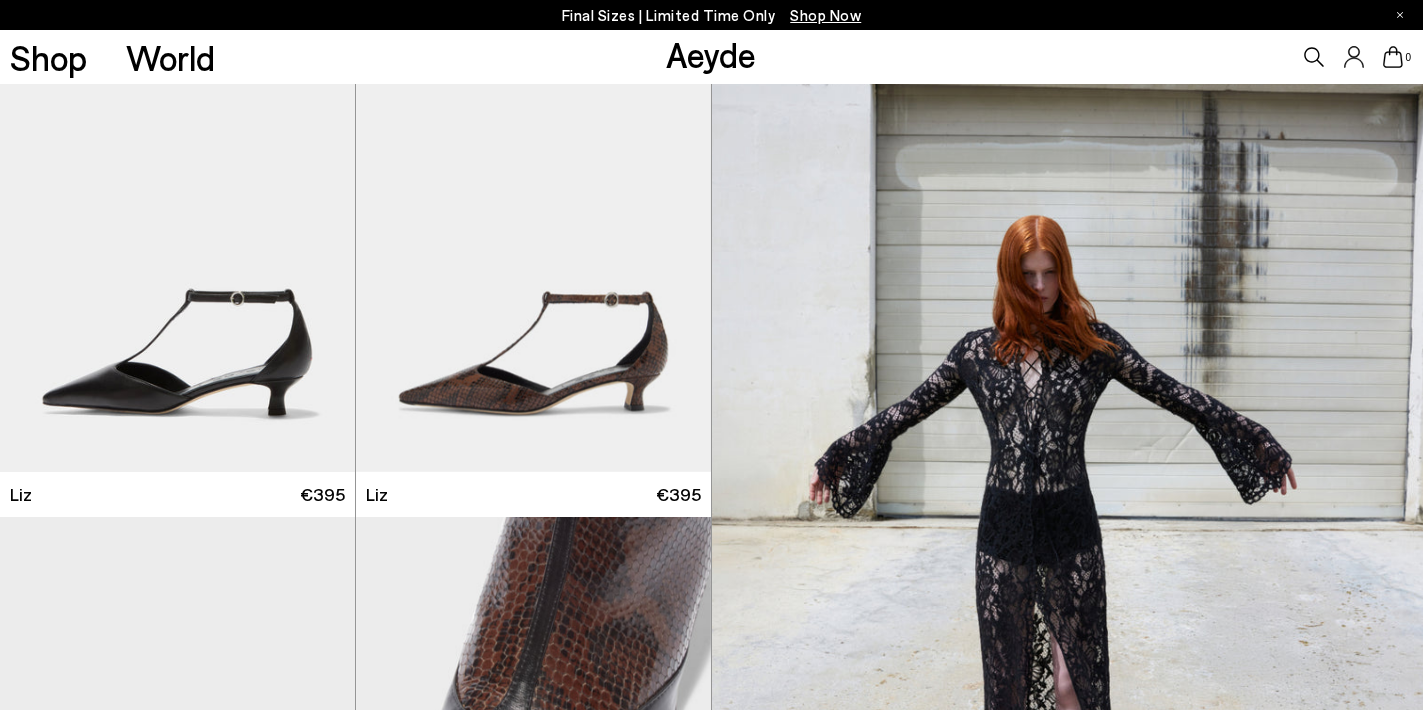 scroll, scrollTop: 2360, scrollLeft: 0, axis: vertical 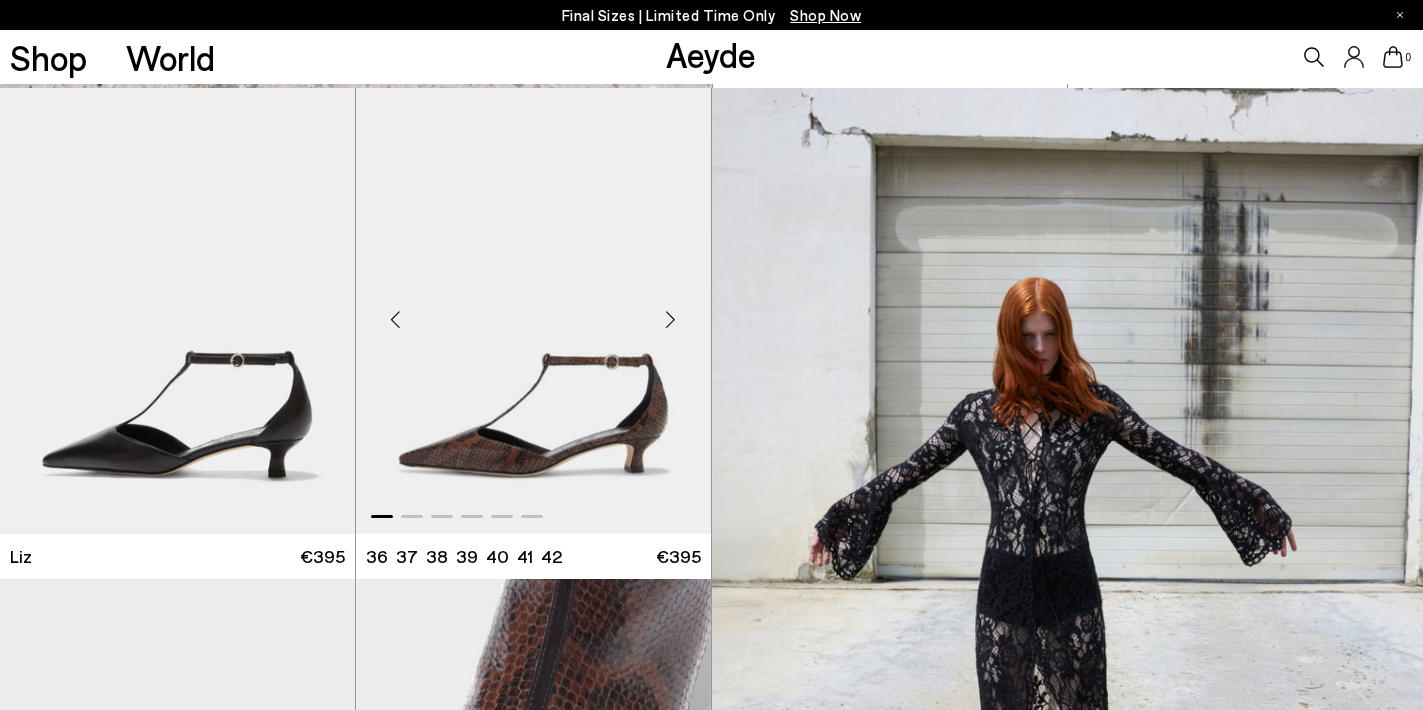click at bounding box center [671, 319] 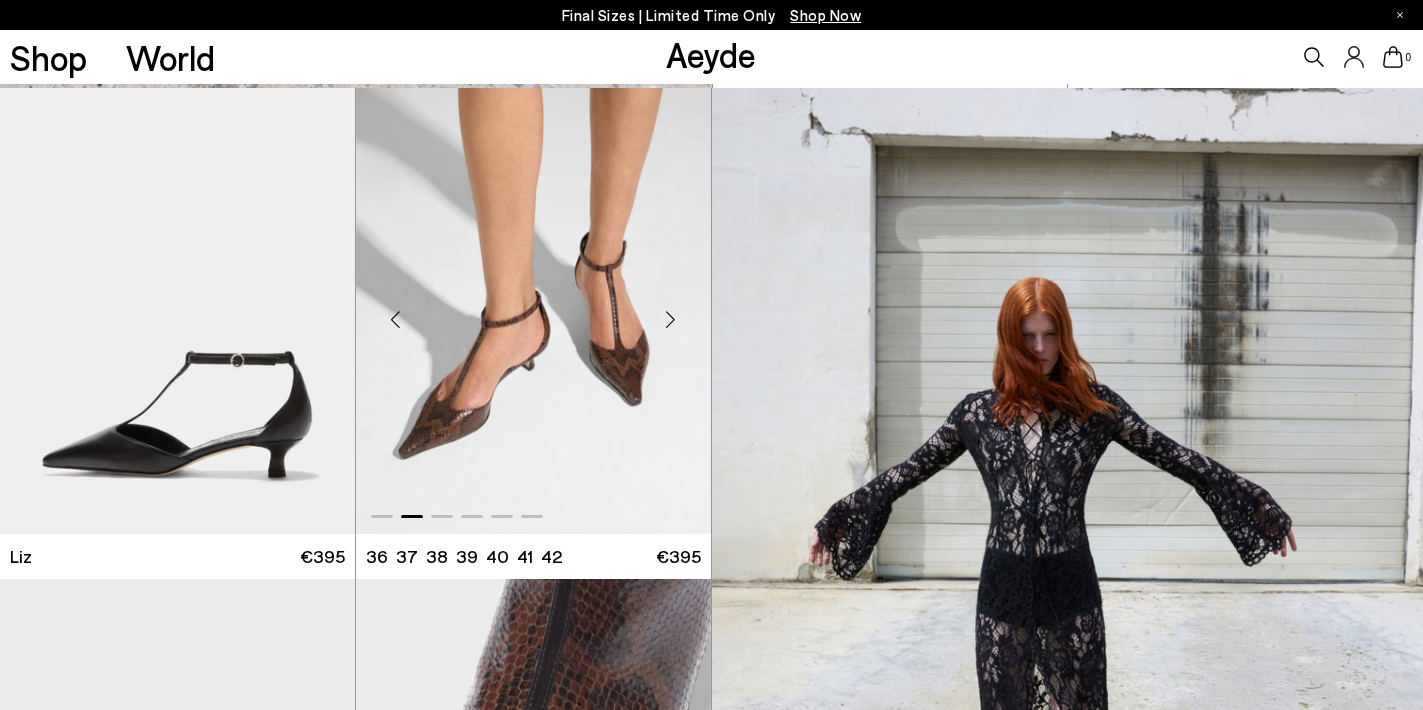 click at bounding box center (533, 311) 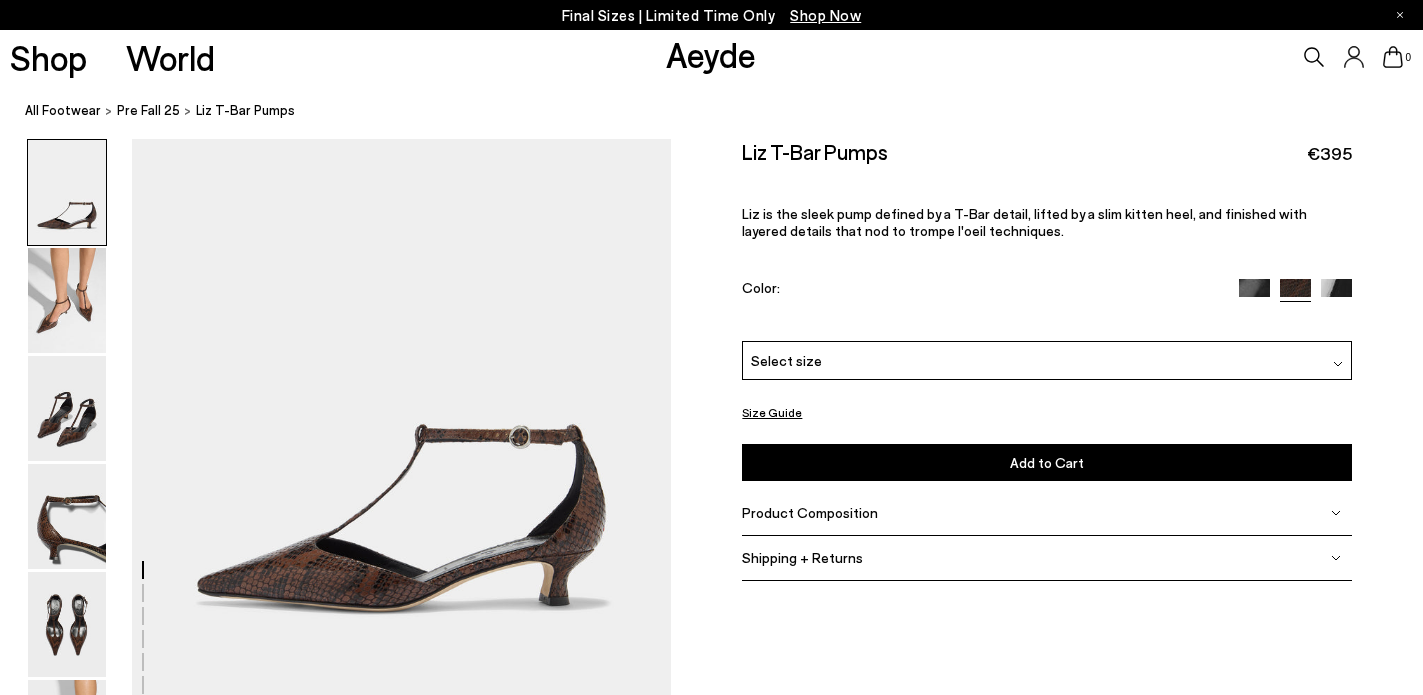 scroll, scrollTop: 0, scrollLeft: 0, axis: both 